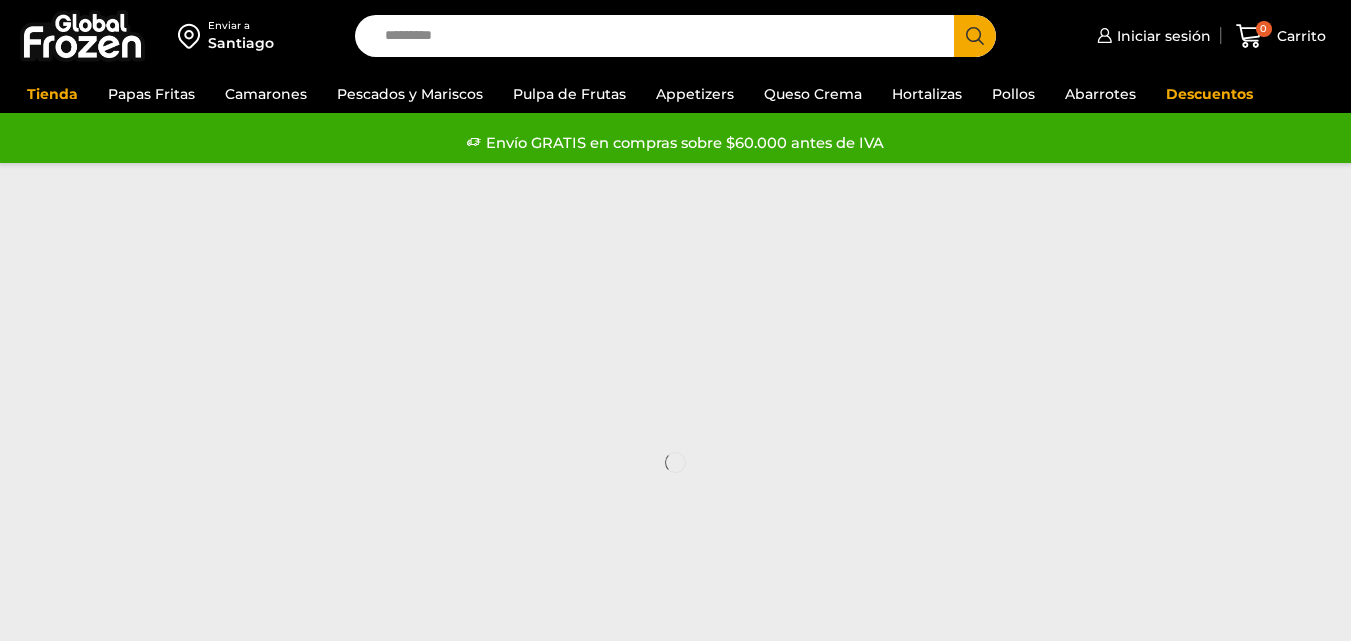 scroll, scrollTop: 0, scrollLeft: 0, axis: both 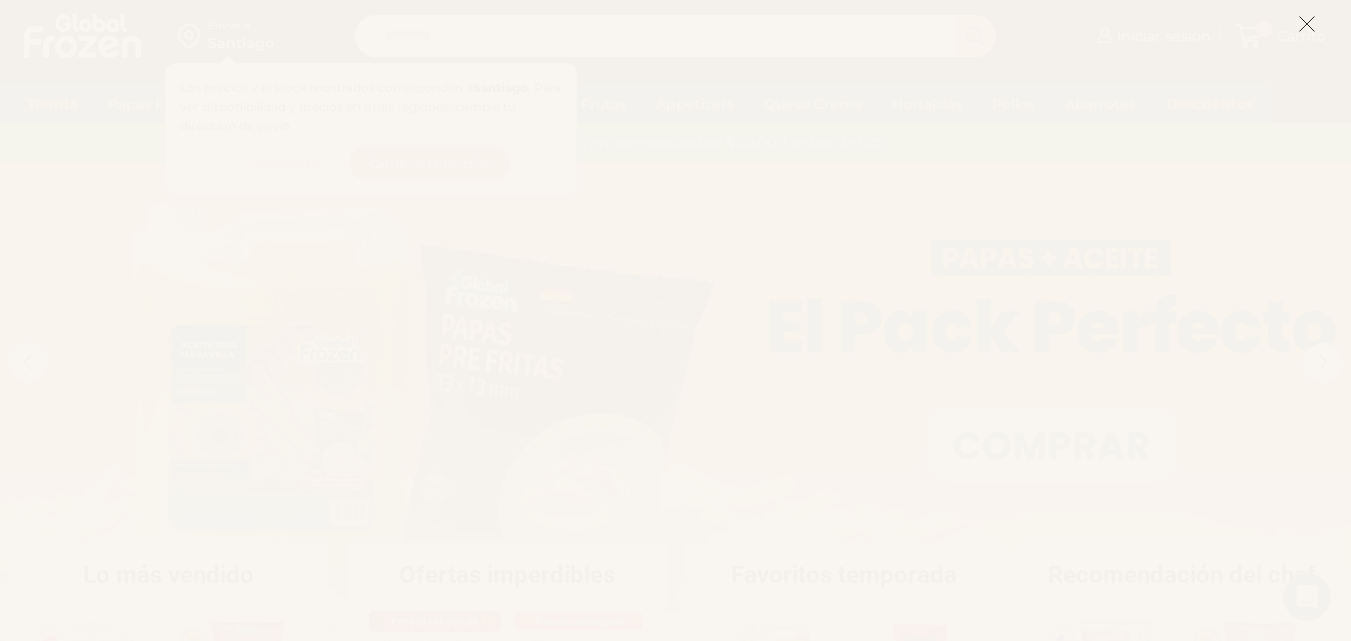 click at bounding box center [1307, 23] 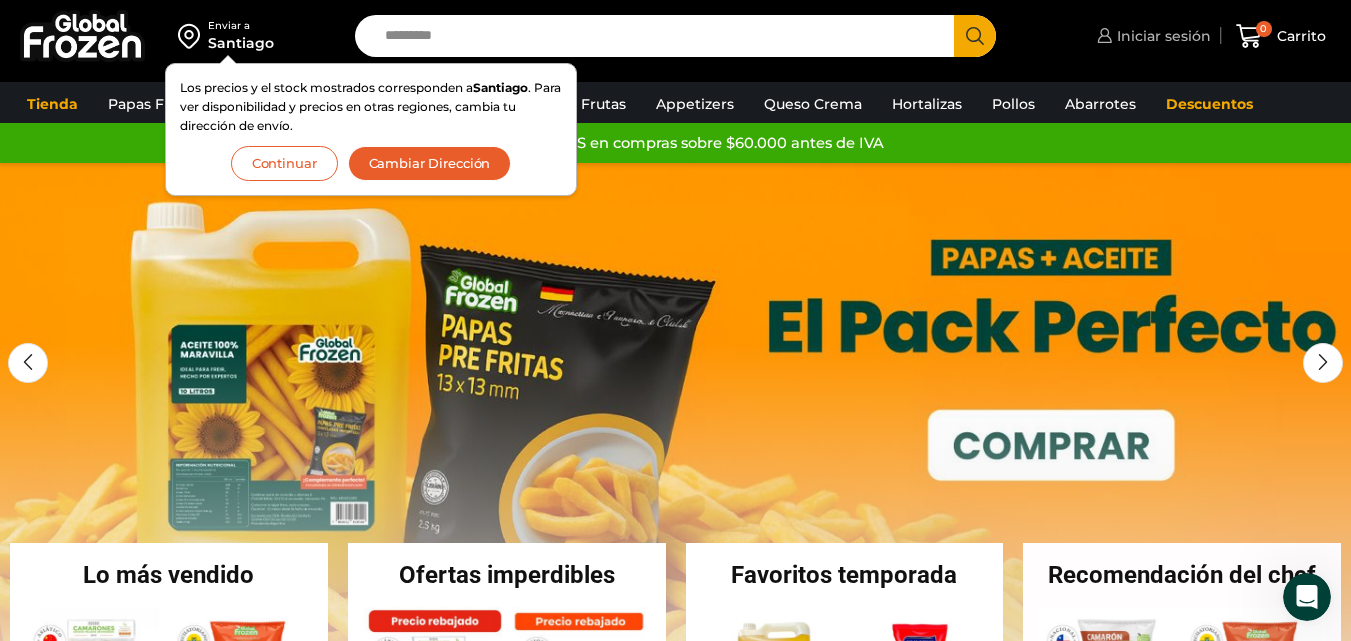 click on "Iniciar sesión" at bounding box center (1161, 36) 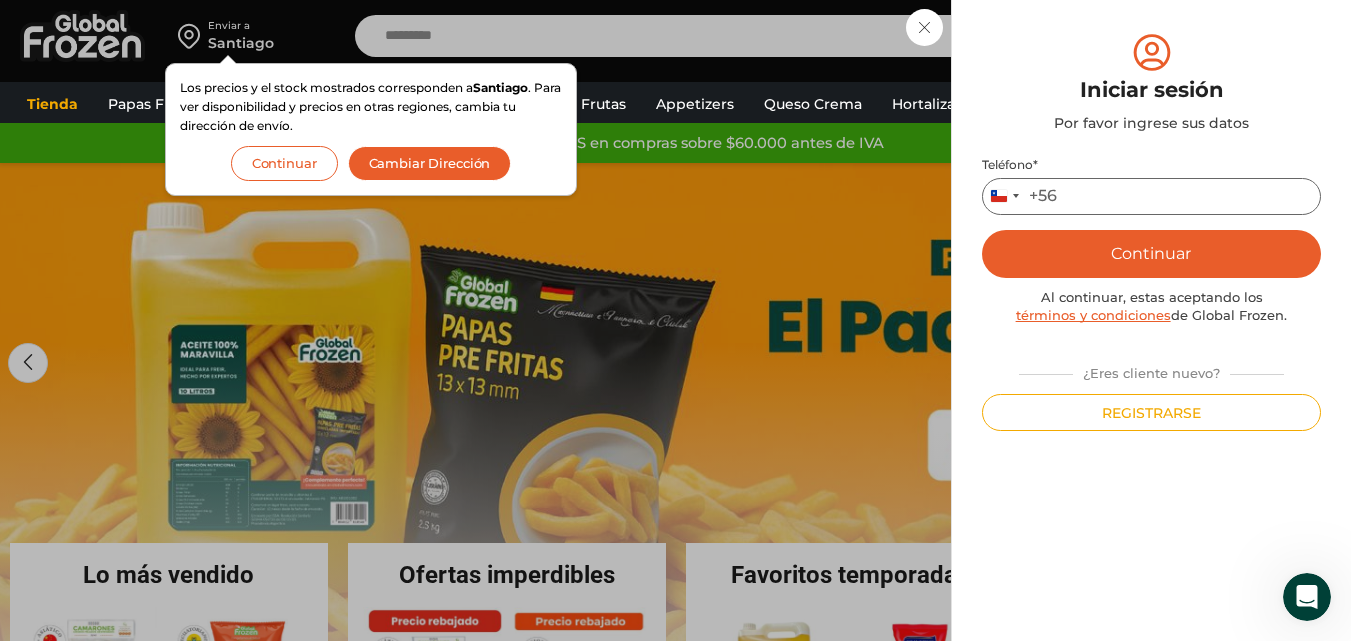click on "Teléfono
*" at bounding box center (1151, 196) 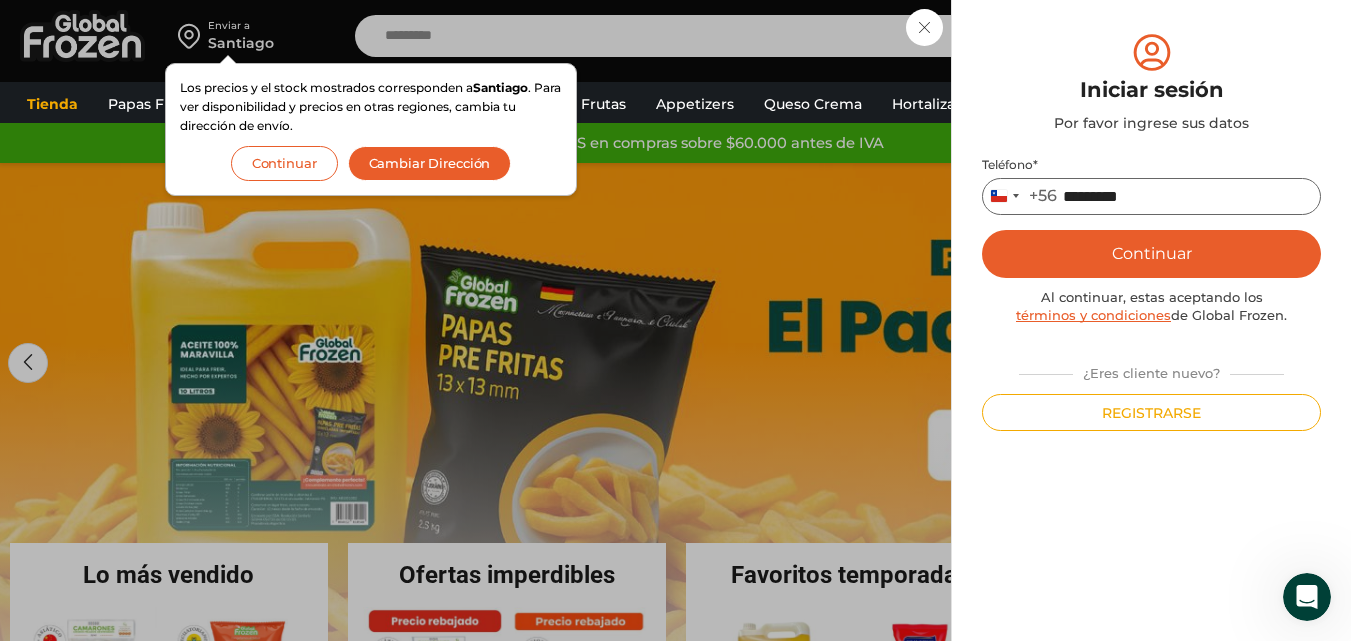 type on "*********" 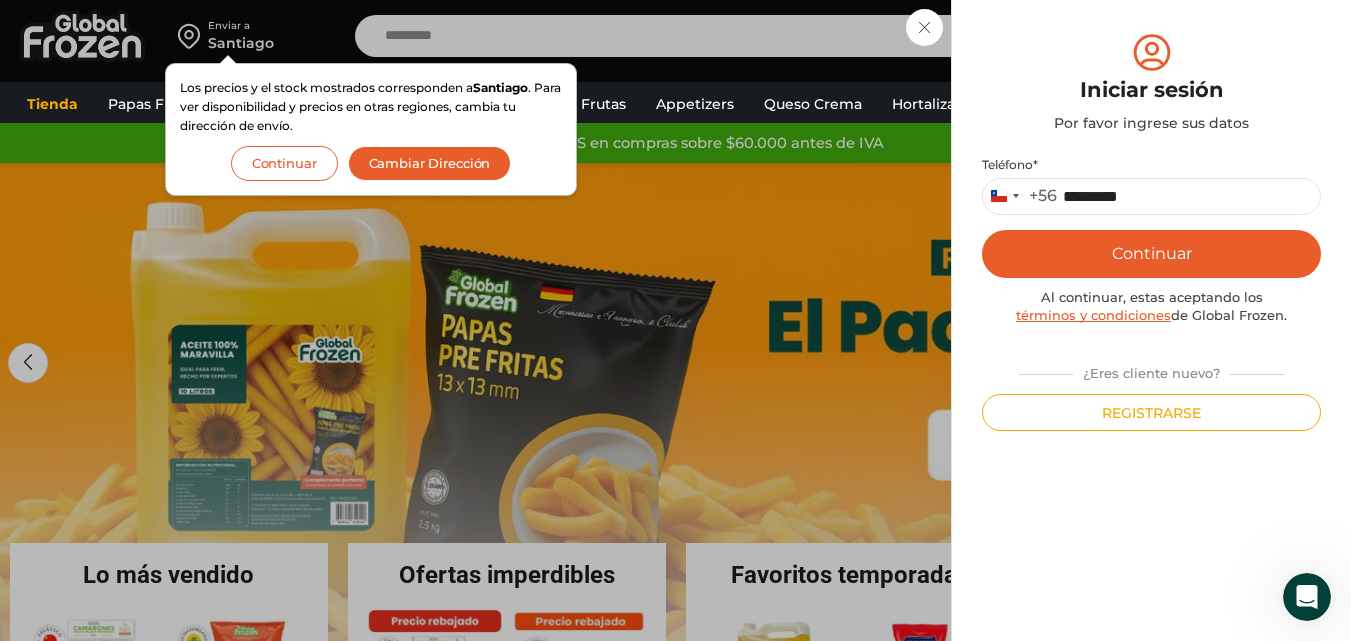 click on "Continuar" at bounding box center (1151, 254) 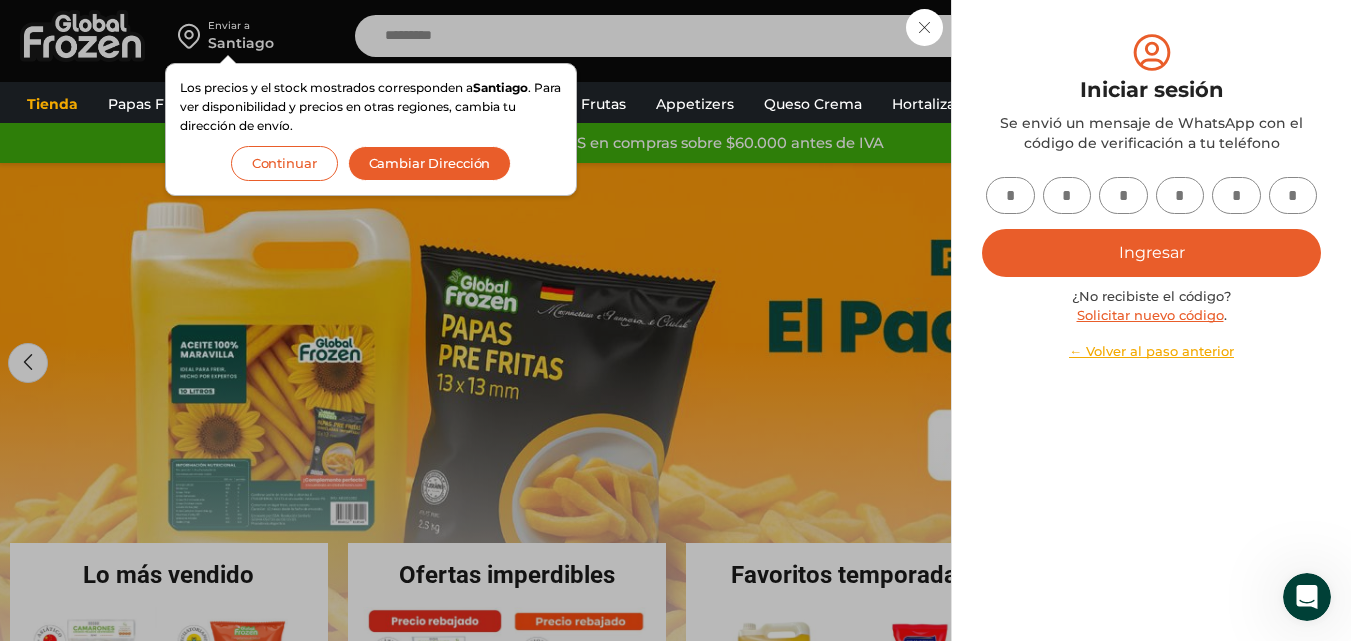 click at bounding box center (1010, 195) 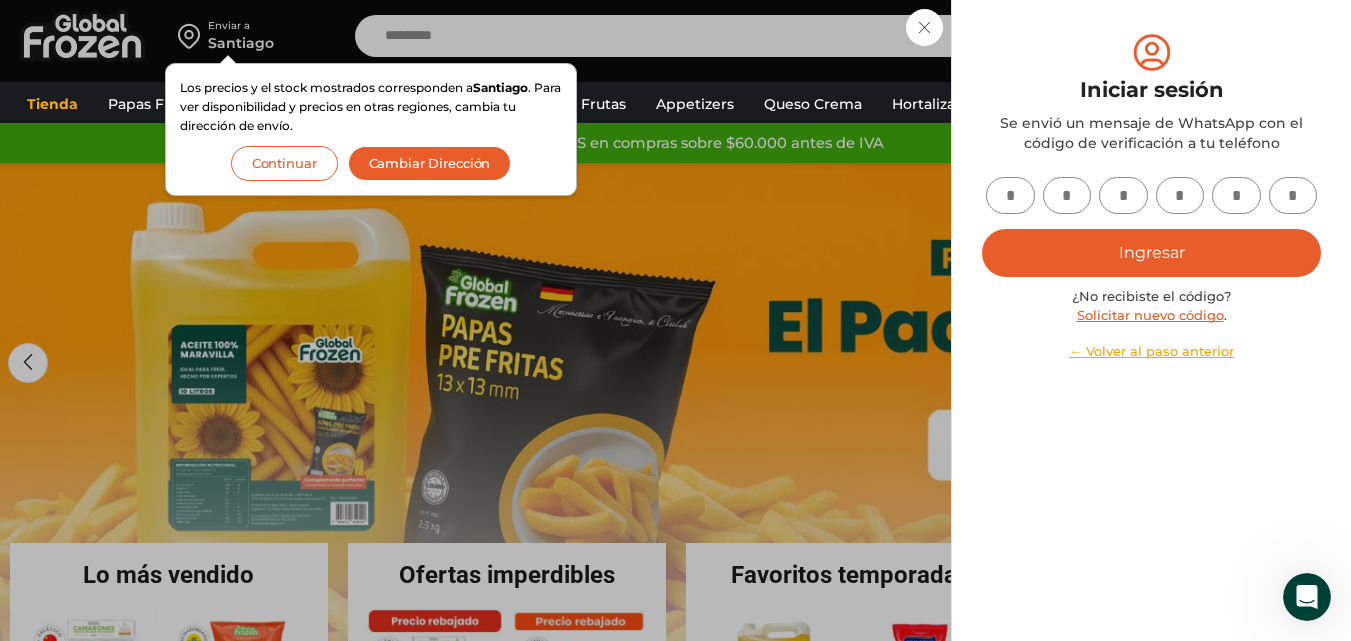 type on "*" 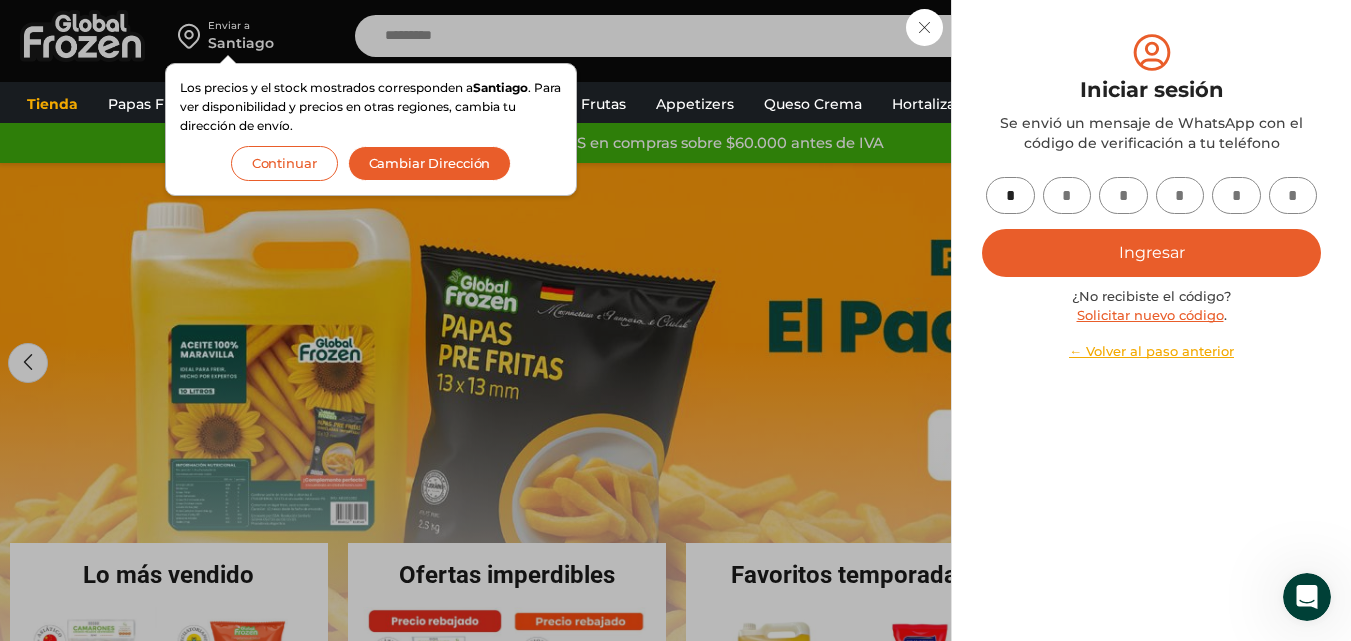 type on "*" 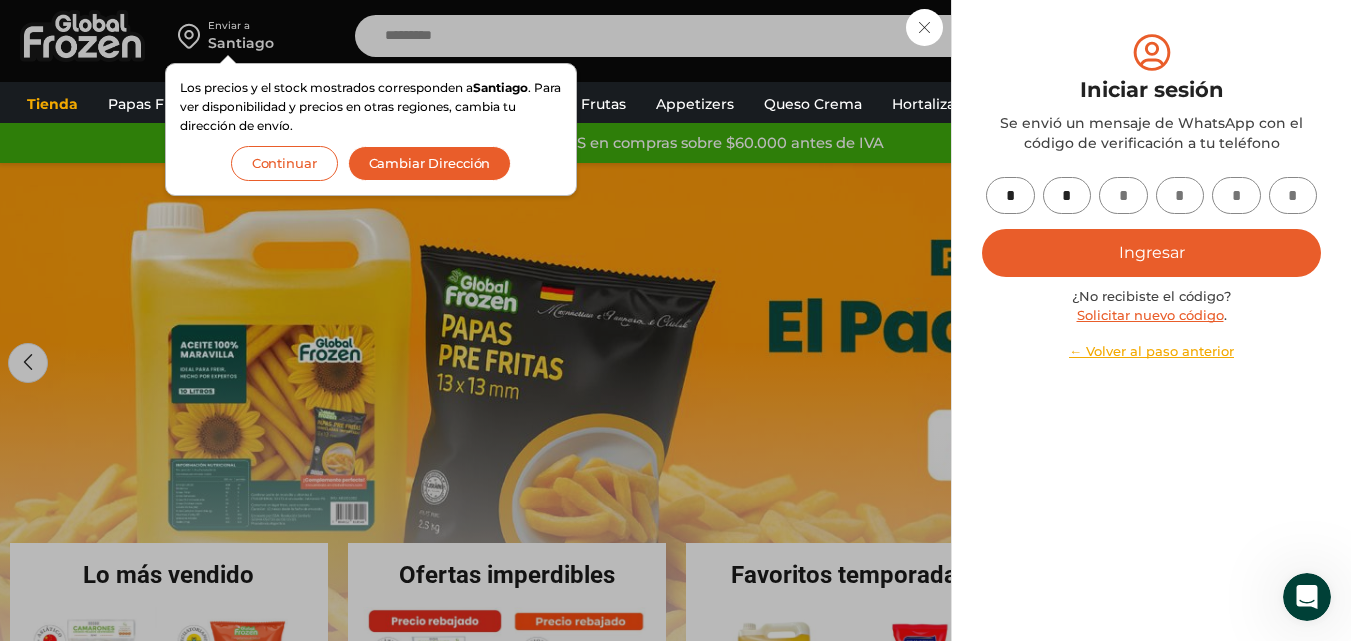 type on "*" 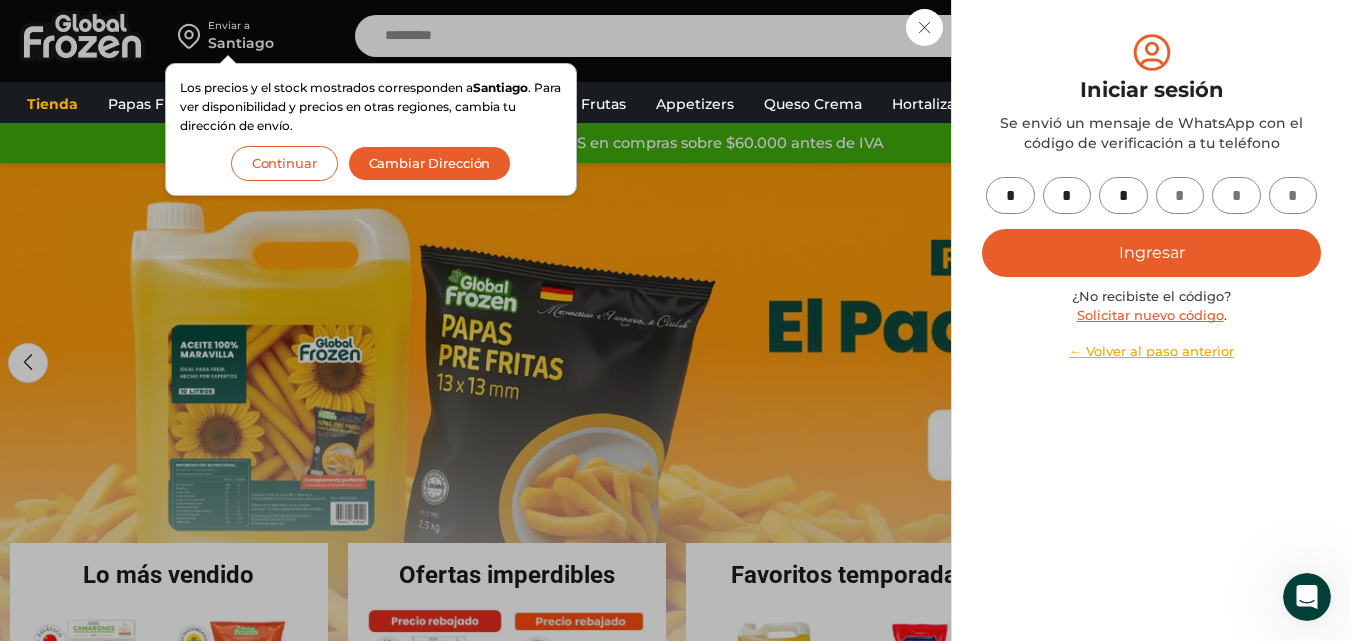 type on "*" 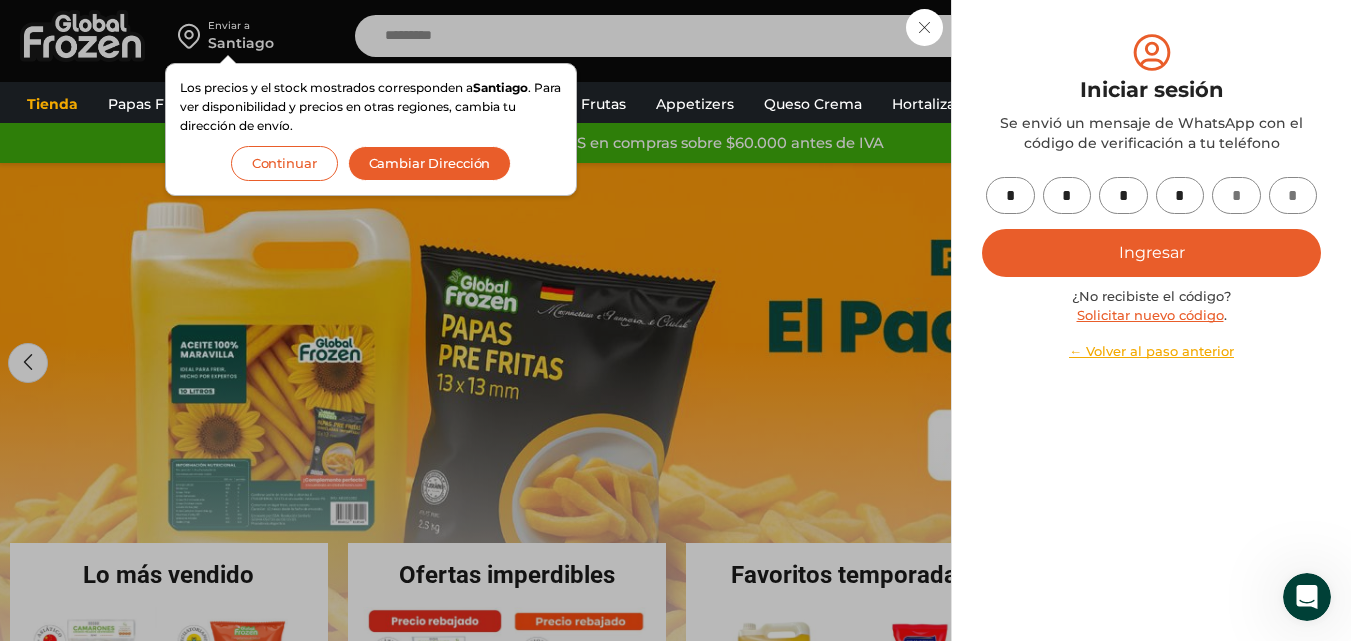 type on "*" 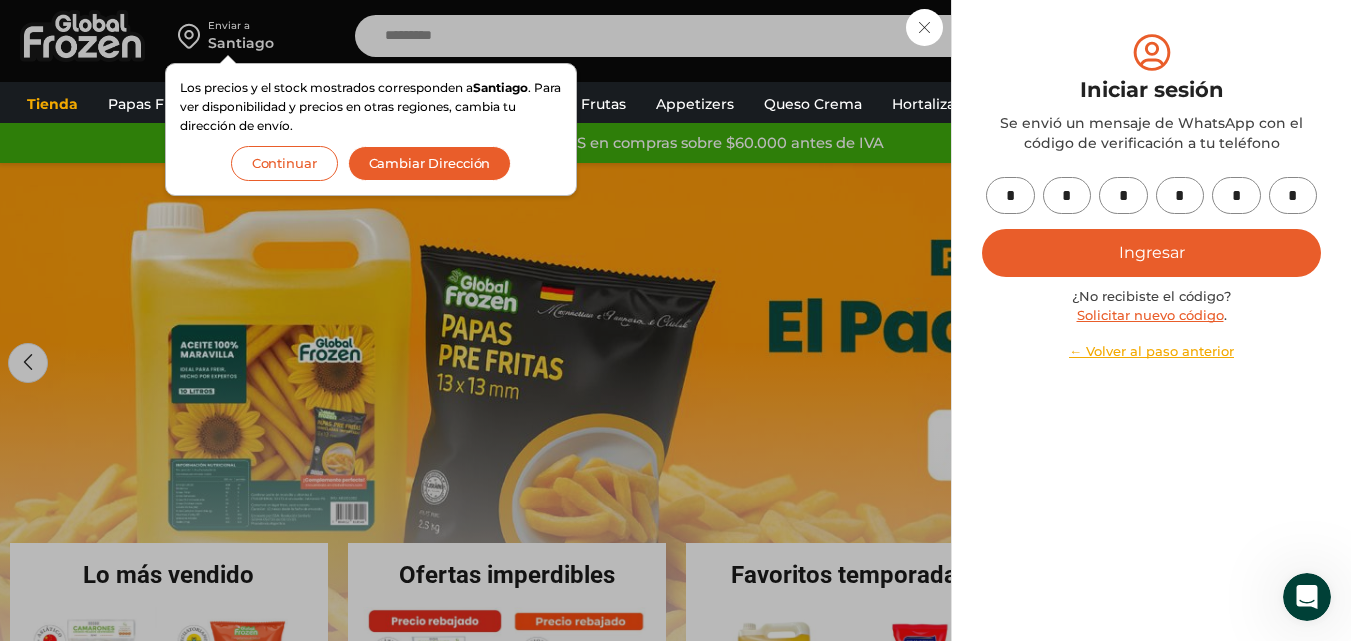 type on "*" 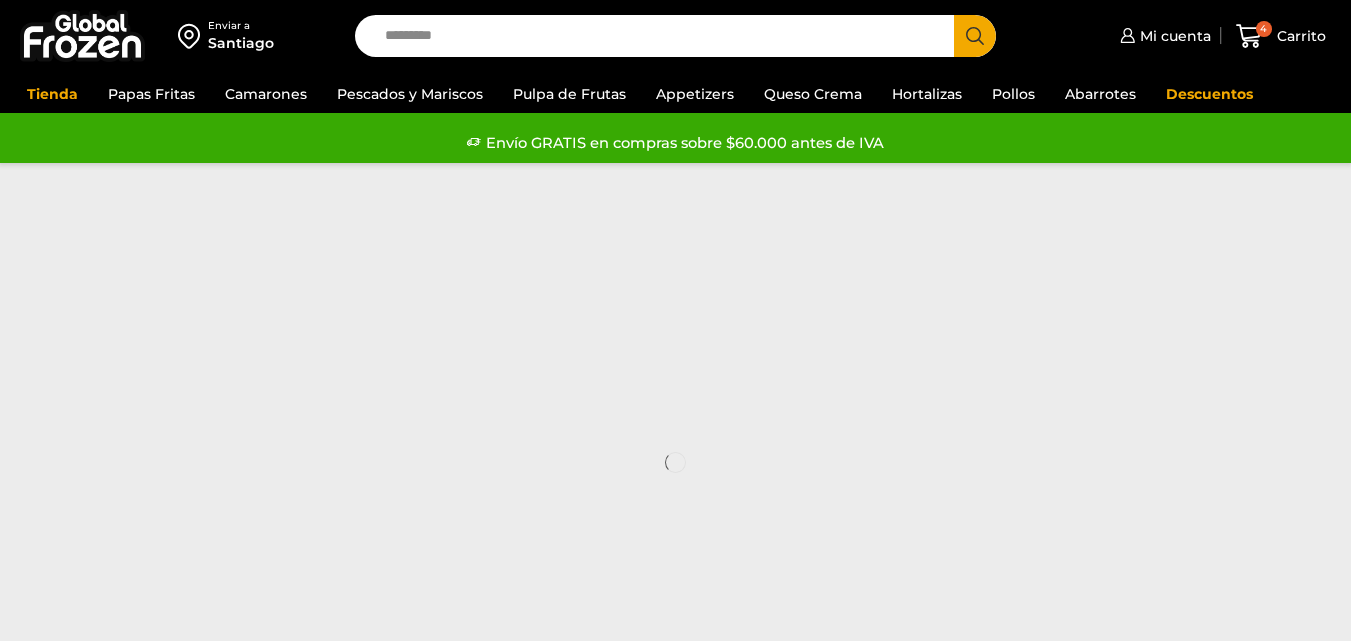 scroll, scrollTop: 0, scrollLeft: 0, axis: both 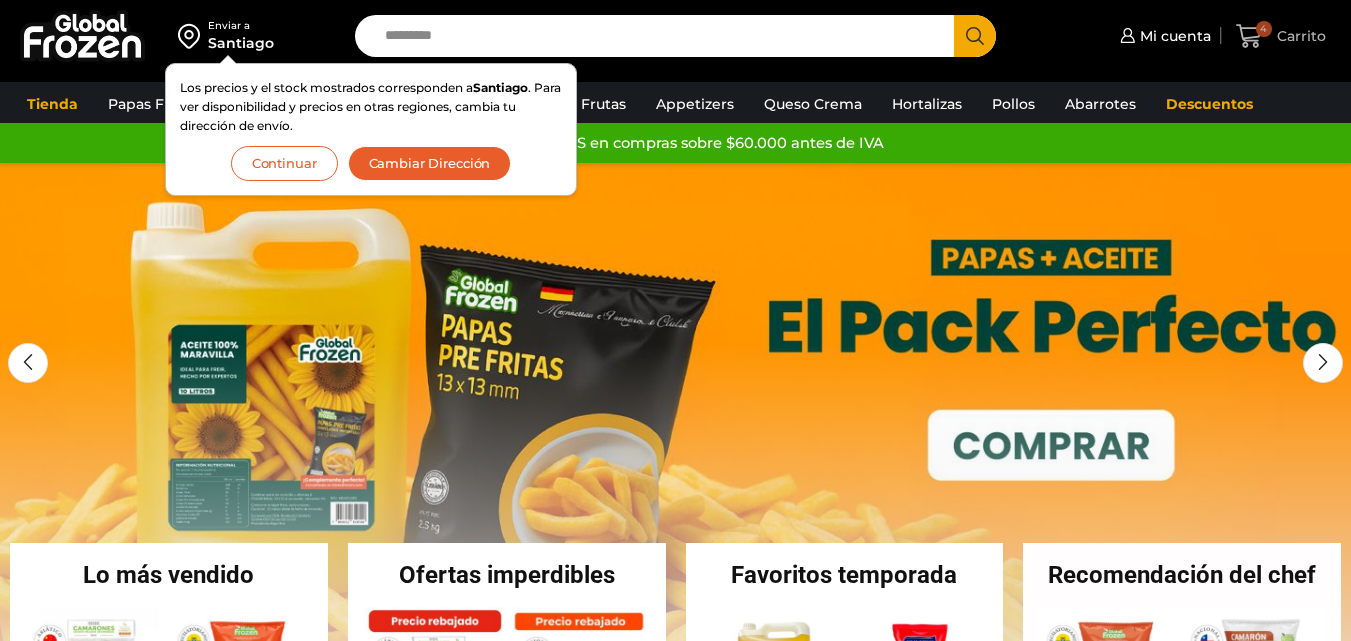 click on "4
Carrito" at bounding box center [1280, 36] 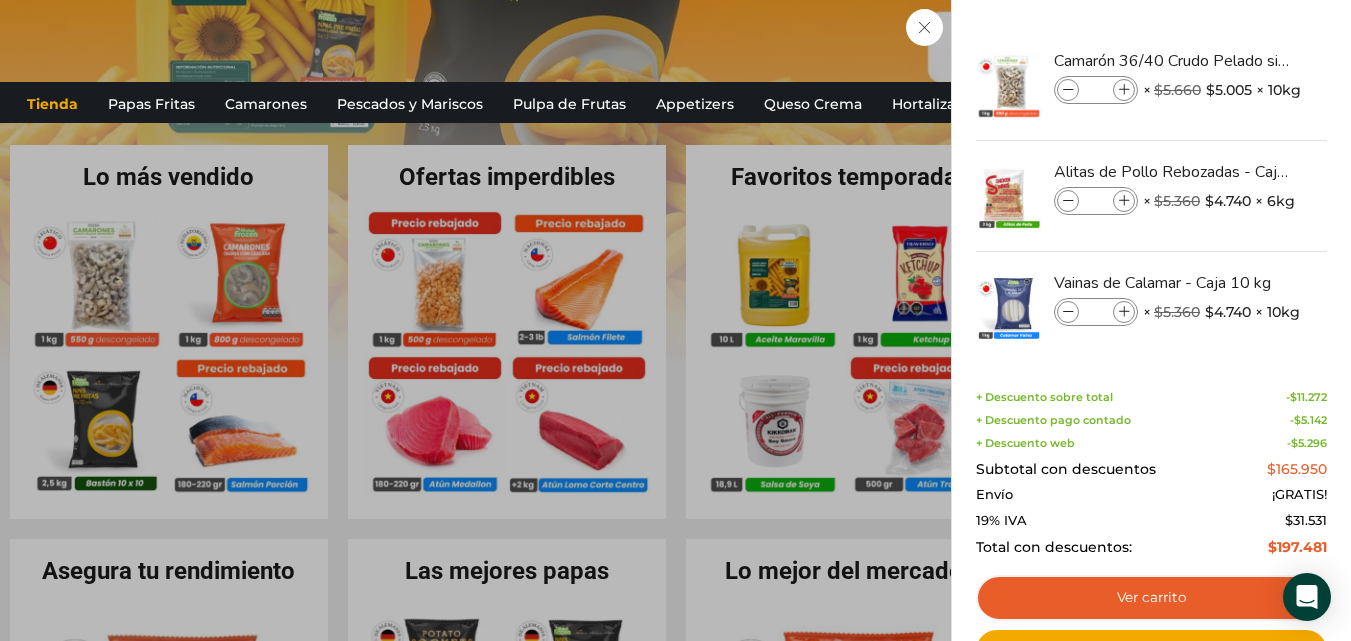scroll, scrollTop: 389, scrollLeft: 0, axis: vertical 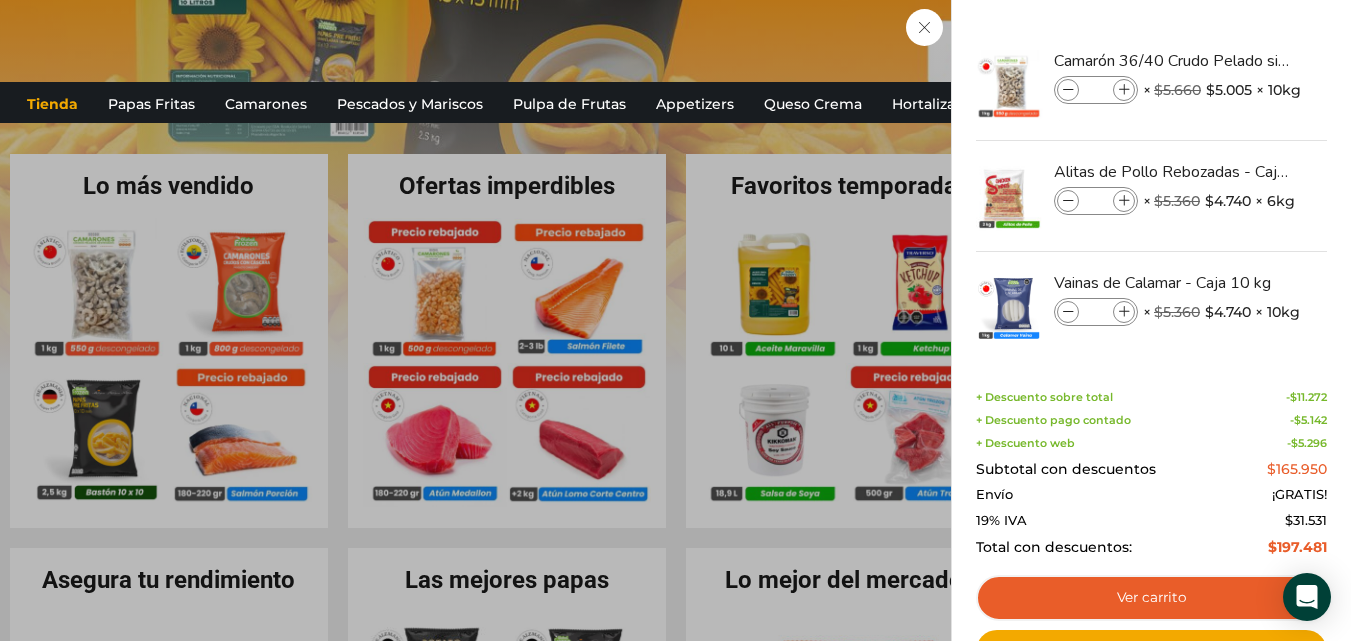 drag, startPoint x: 1327, startPoint y: 196, endPoint x: 1330, endPoint y: 270, distance: 74.06078 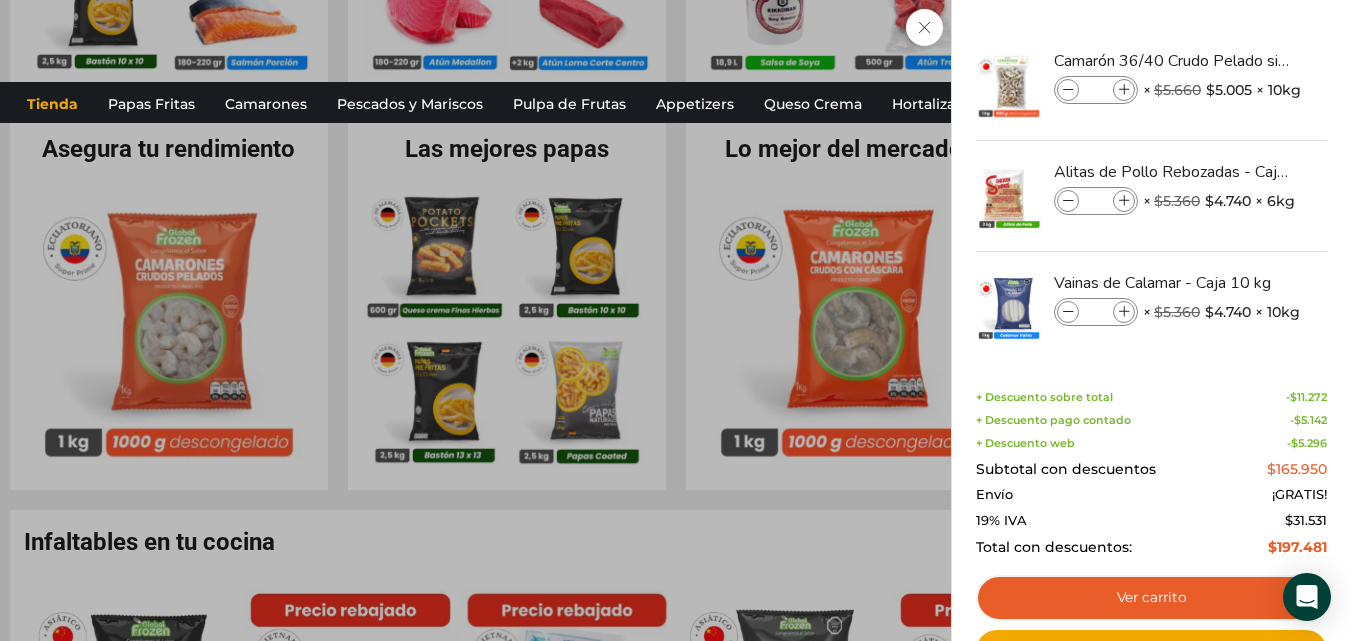 scroll, scrollTop: 830, scrollLeft: 0, axis: vertical 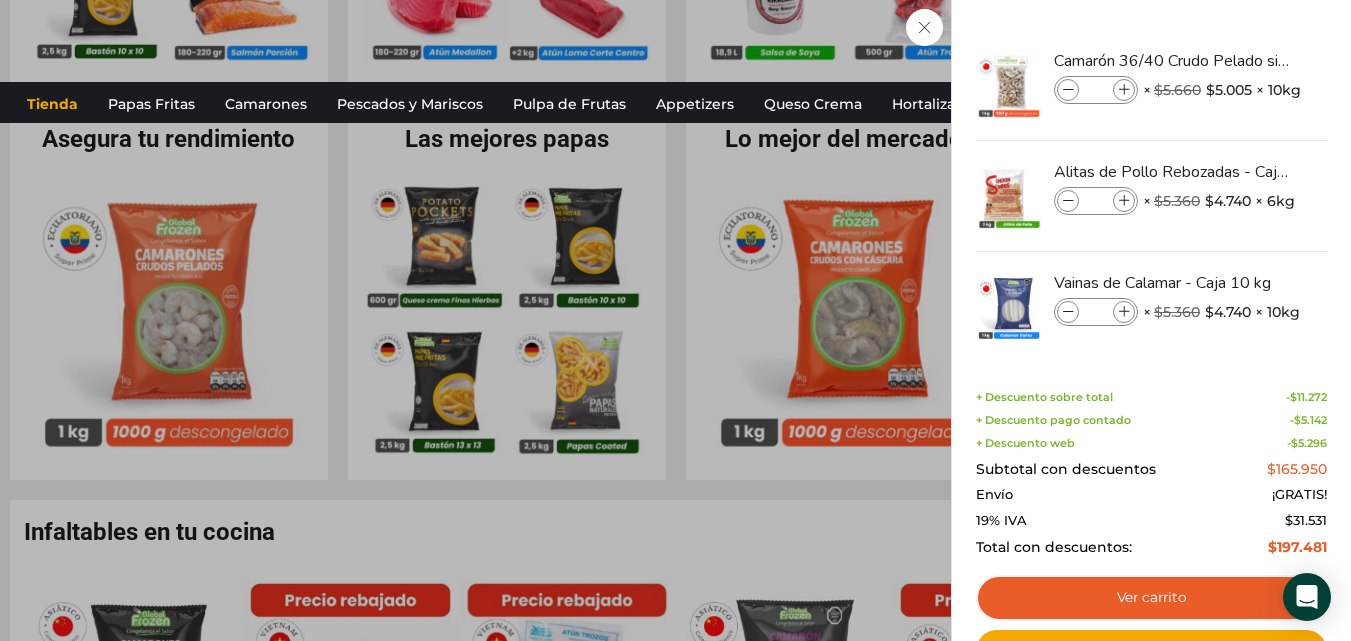 click on "4
Carrito
4
4
Shopping Cart
*
$" at bounding box center [1281, -794] 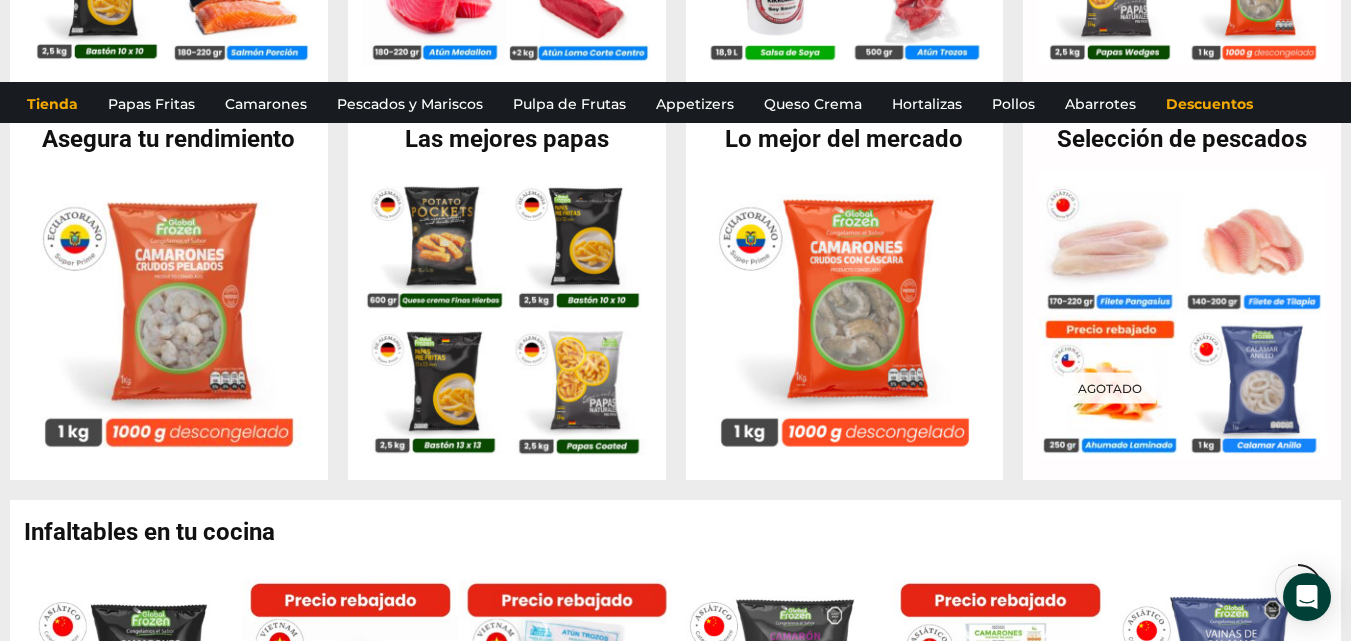 click on "Asegura tu rendimiento
En stock
Camarón 71/90 Crudo Pelado sin Vena – Super Prime – Caja 10 kg
$ 9.014
Agregar al carrito
Vista Rápida
Ver más" at bounding box center (169, 294) 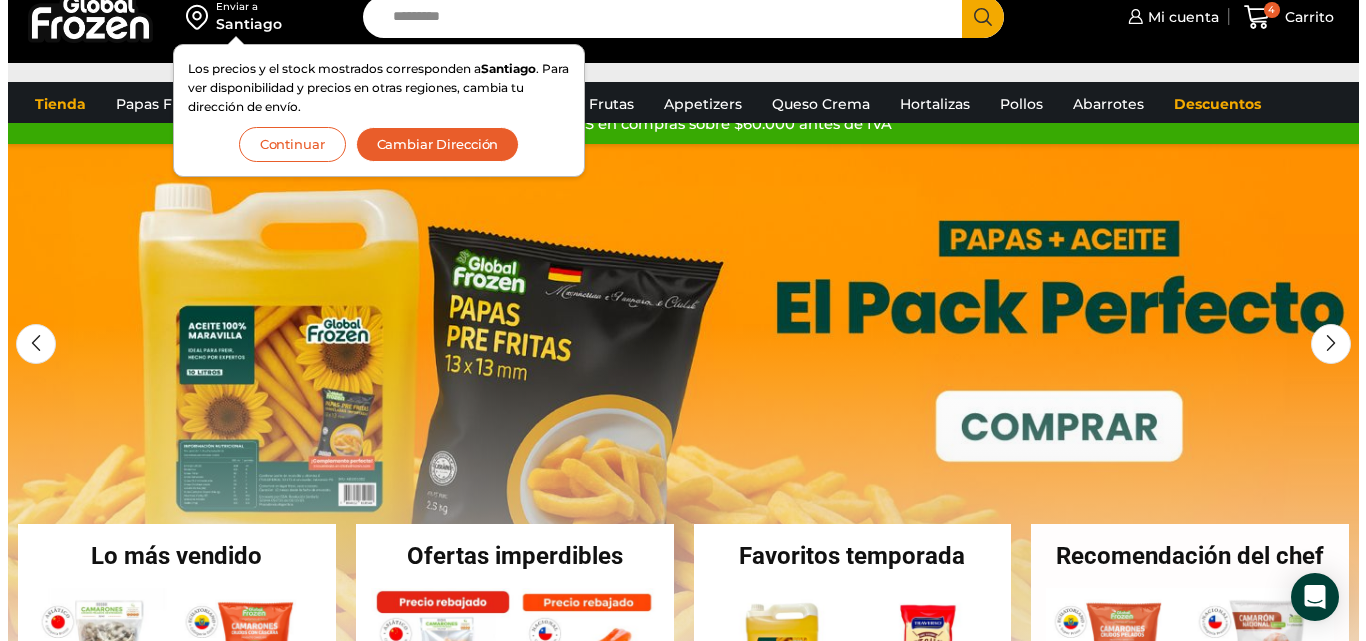 scroll, scrollTop: 0, scrollLeft: 0, axis: both 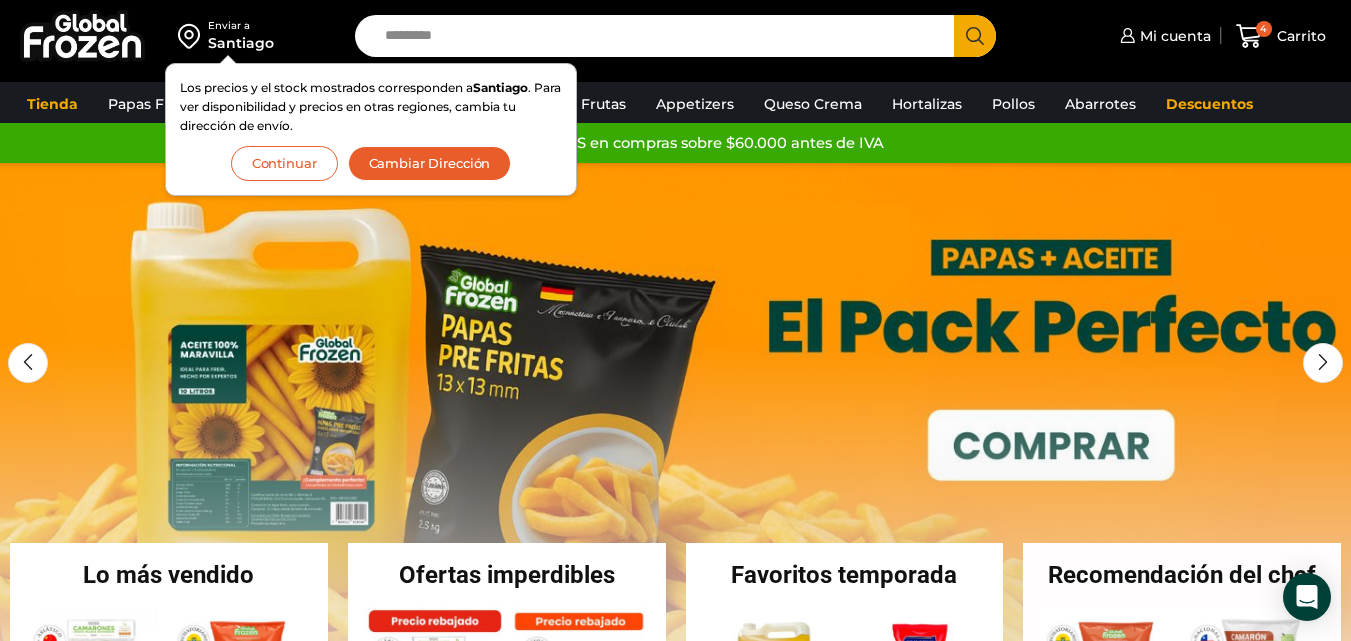 click on "Continuar" at bounding box center [284, 163] 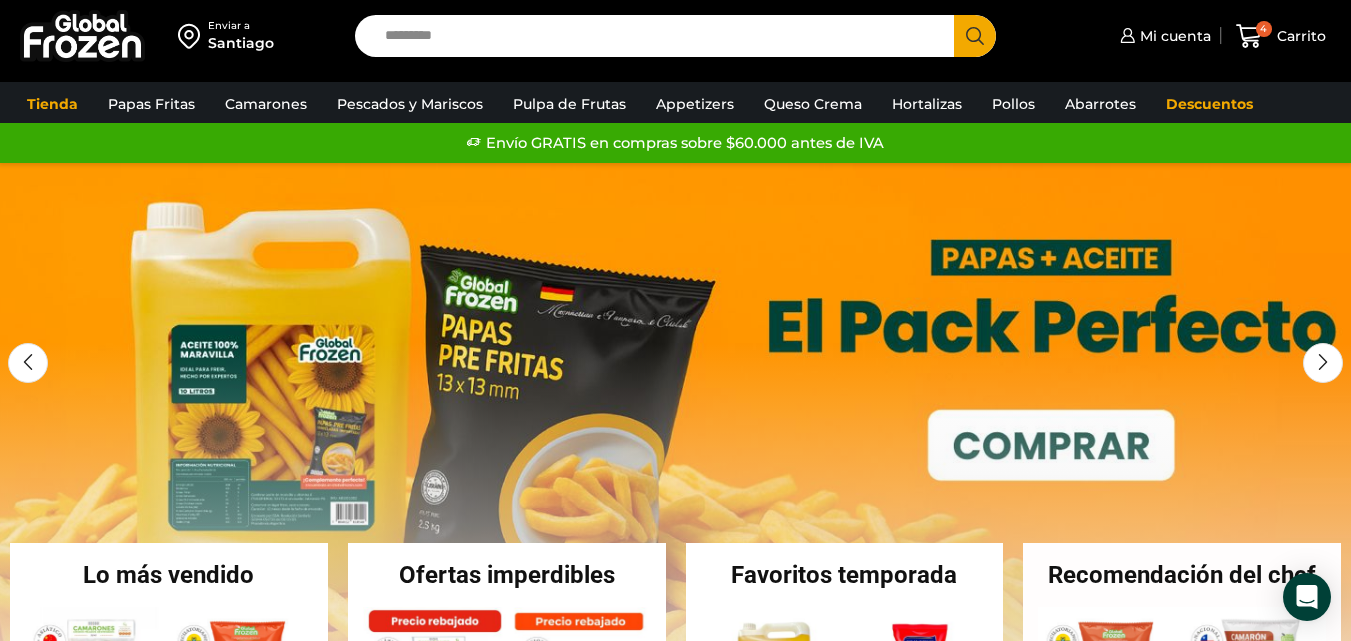 click on "Santiago" at bounding box center [241, 43] 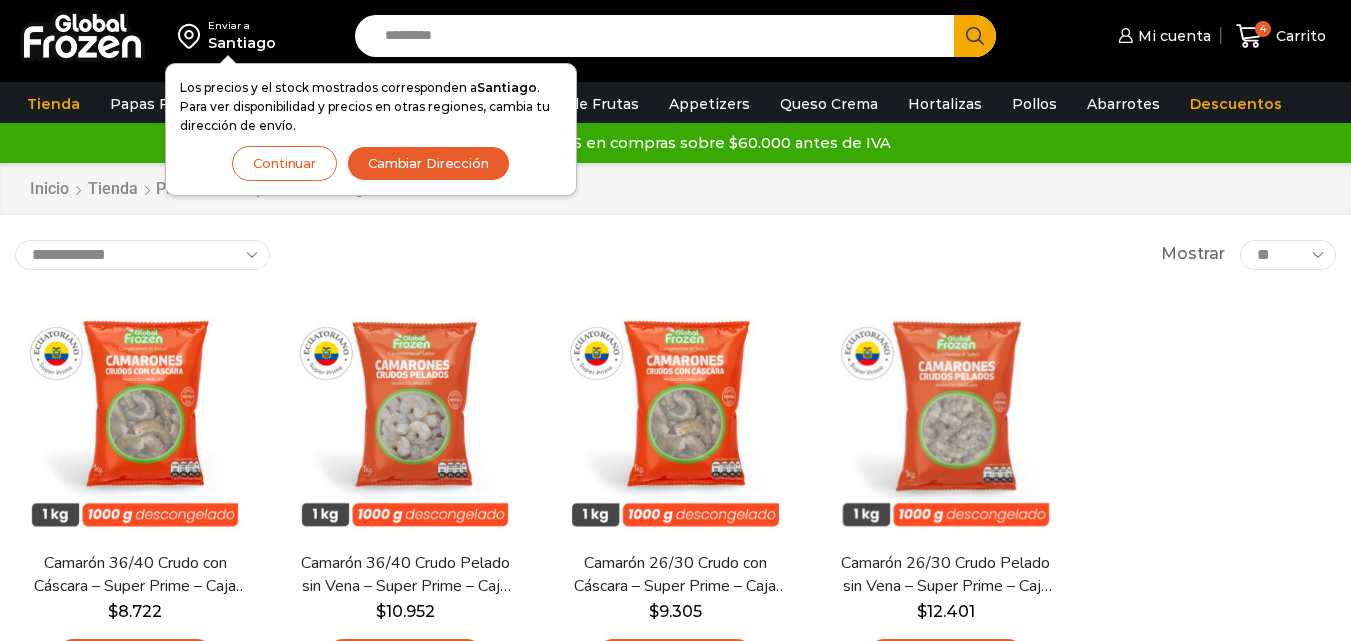 scroll, scrollTop: 0, scrollLeft: 0, axis: both 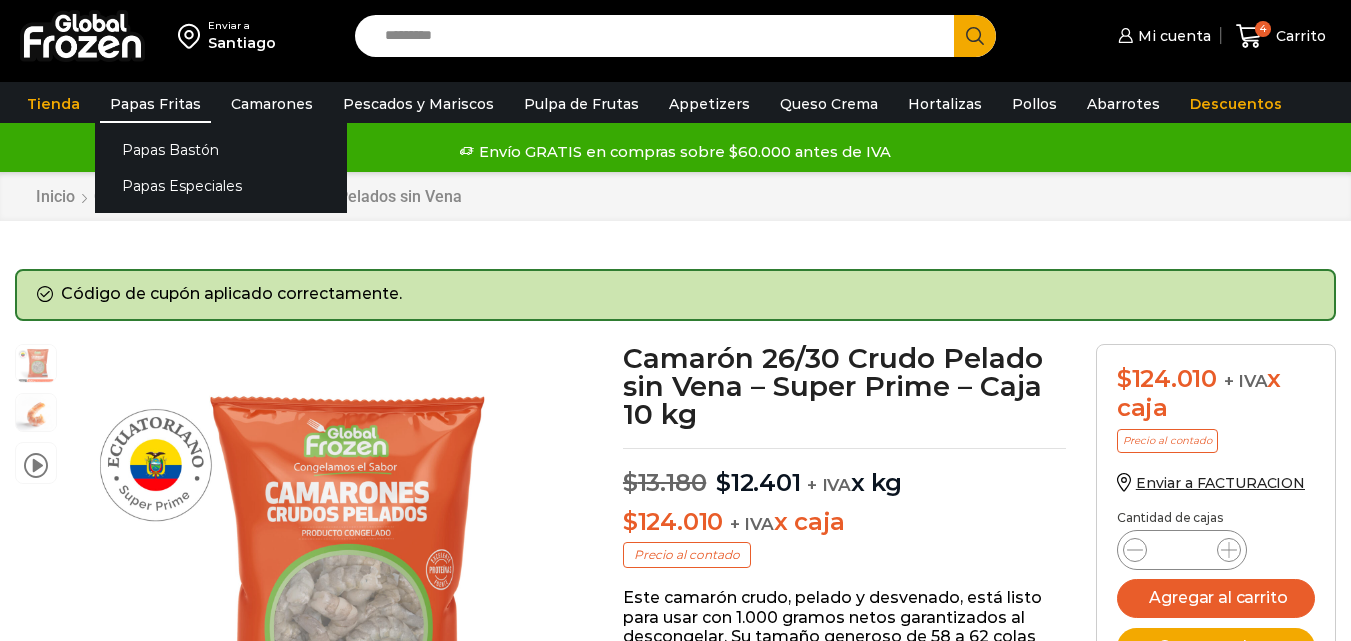 click on "Papas Fritas" at bounding box center (155, 104) 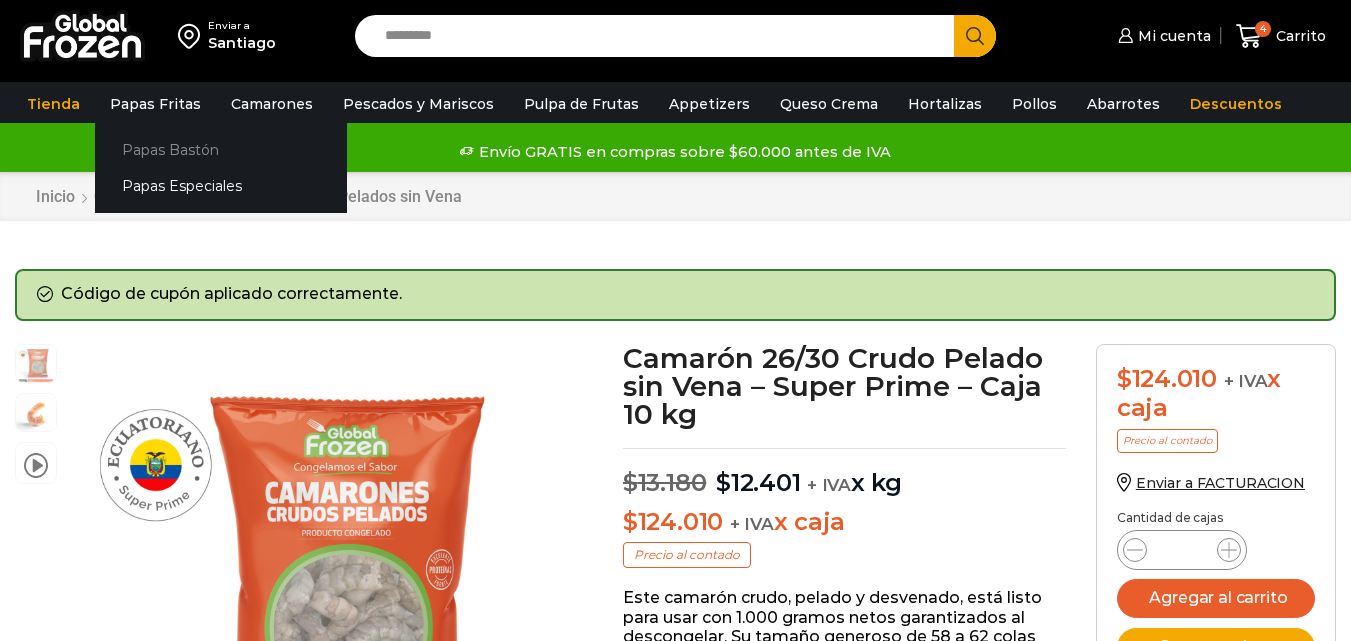 click on "Papas Bastón" at bounding box center (221, 149) 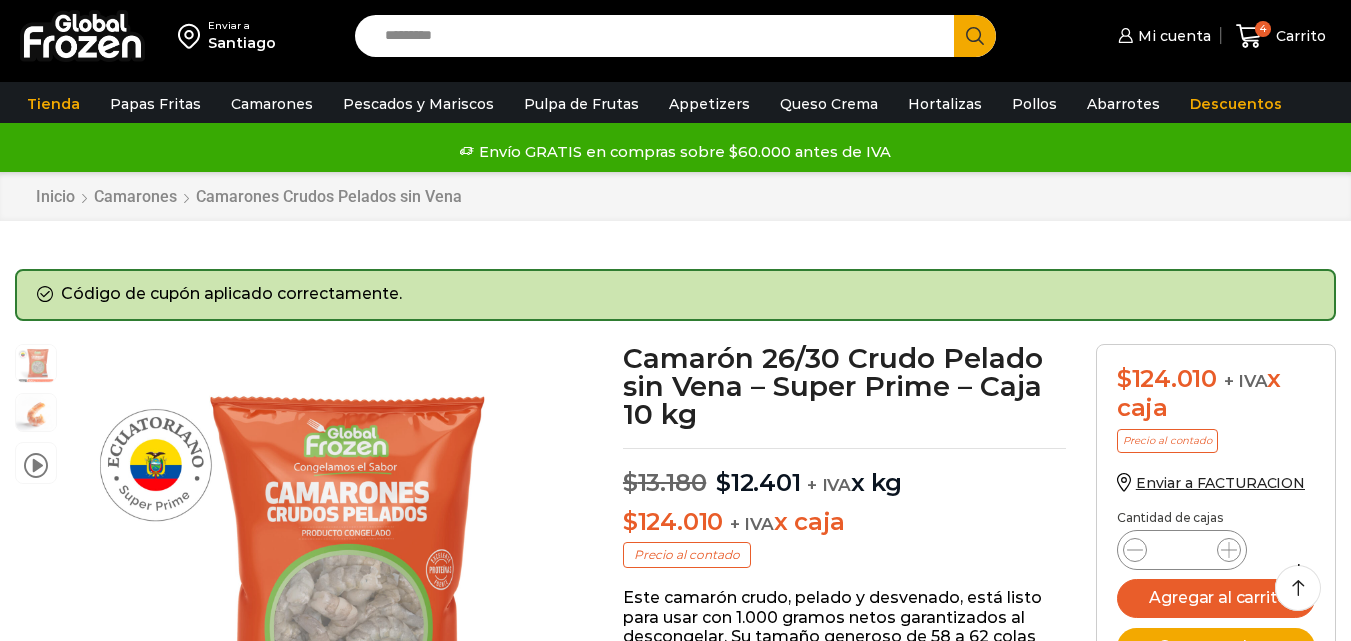 scroll, scrollTop: 561, scrollLeft: 0, axis: vertical 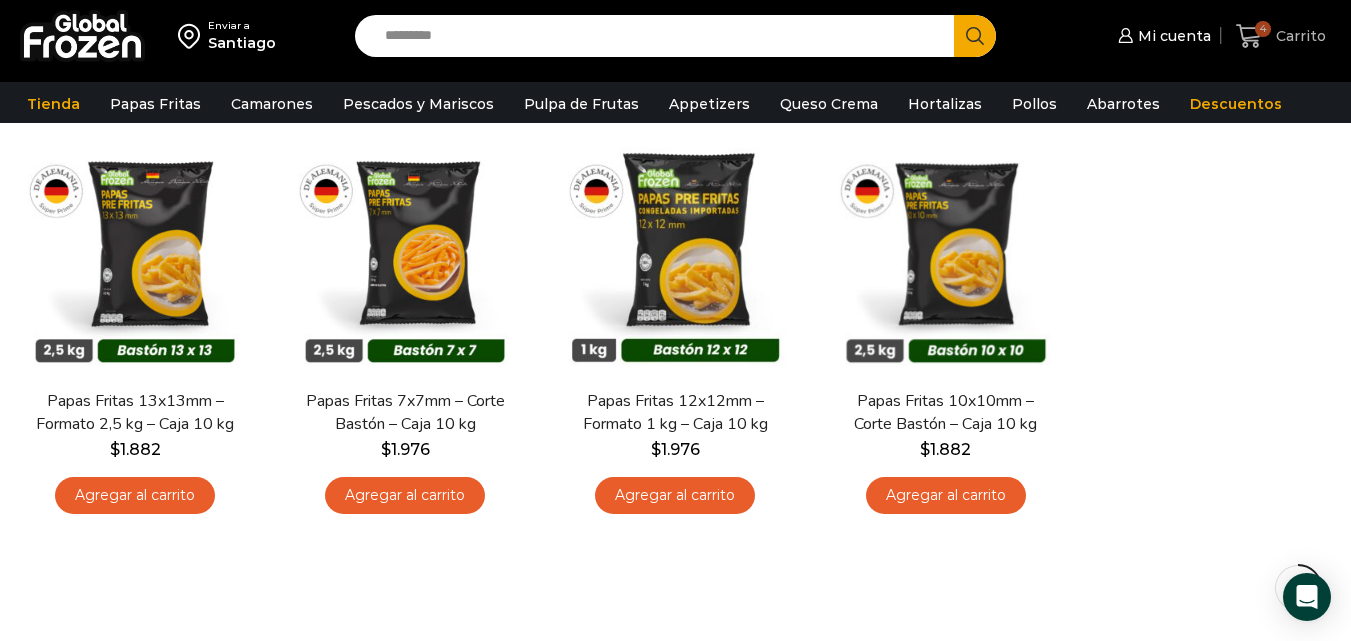 click on "4
Carrito" at bounding box center (1281, 36) 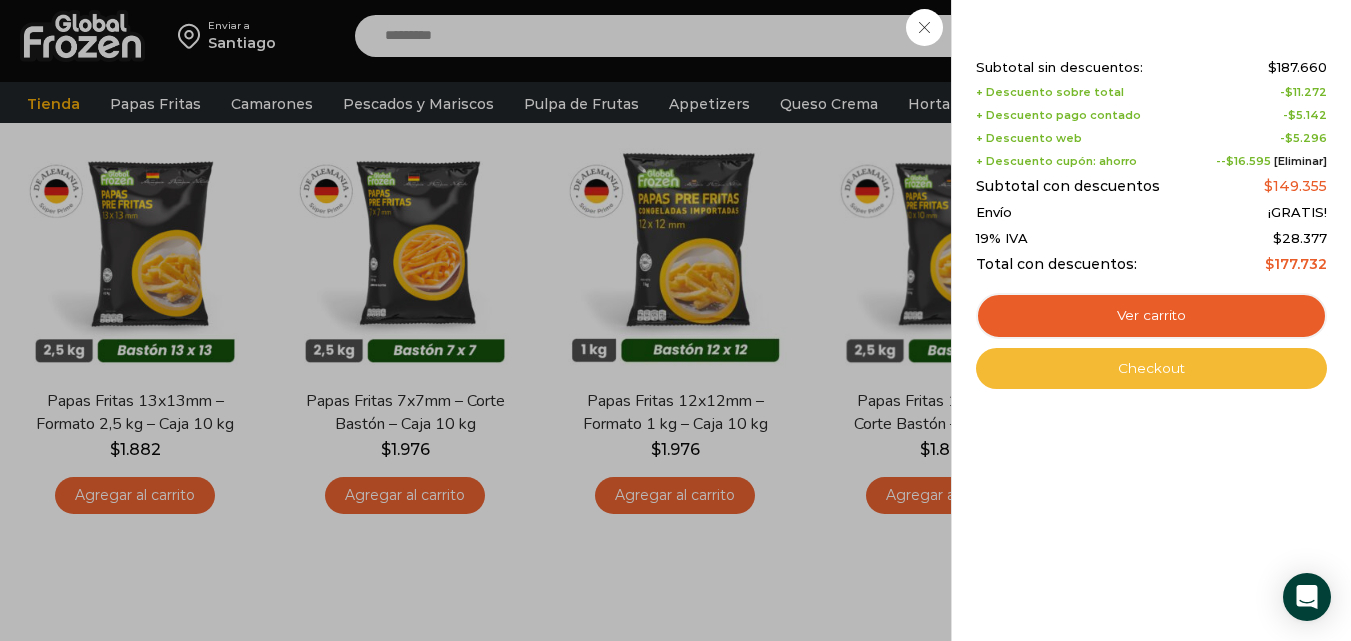 click on "Checkout" at bounding box center [1151, 369] 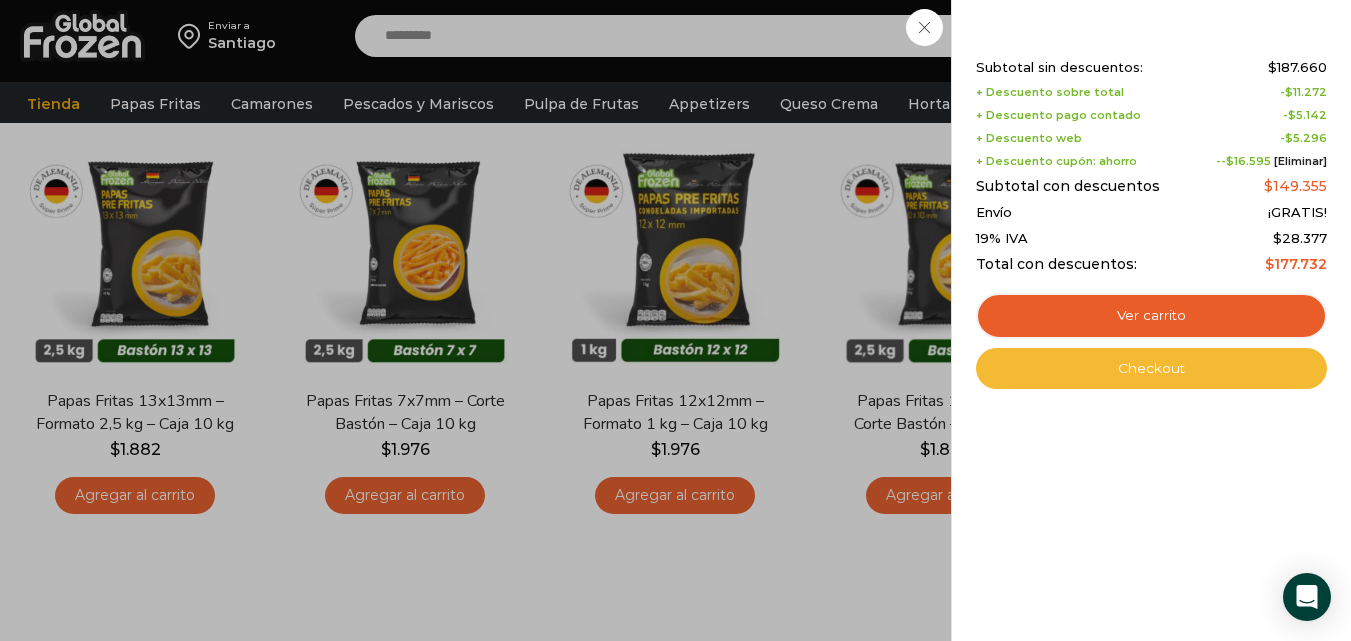 click on "Checkout" at bounding box center [1151, 369] 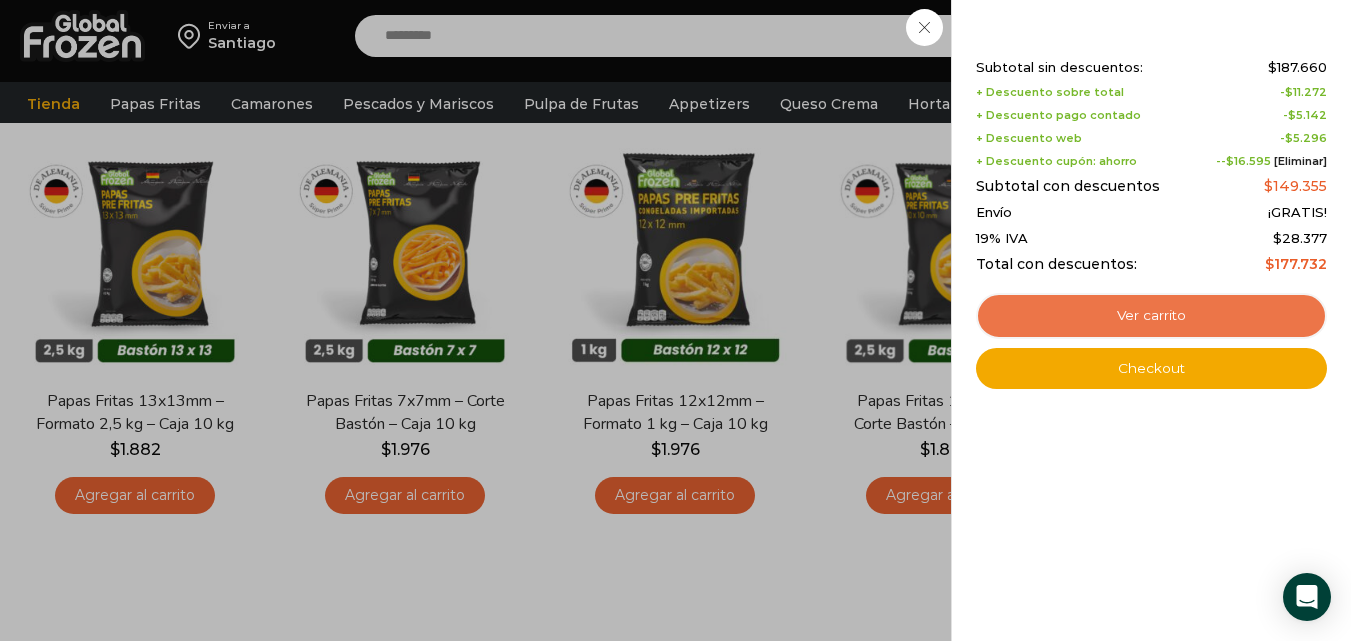 click on "Ver carrito" at bounding box center [1151, 316] 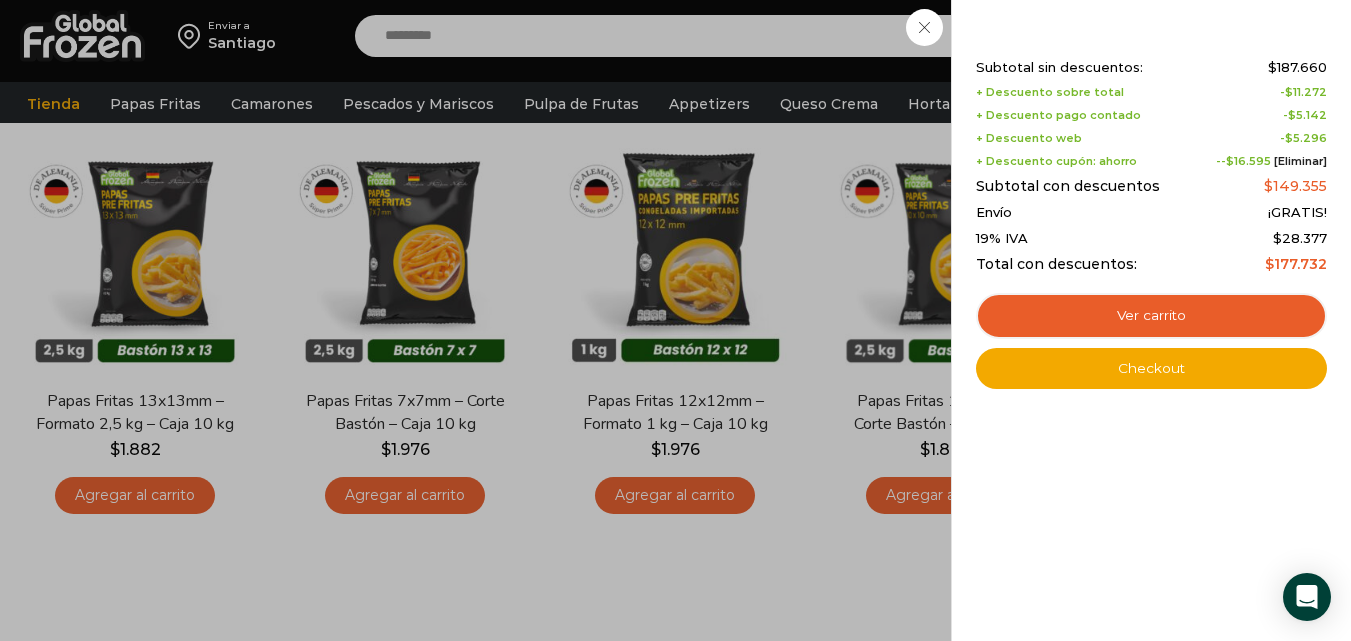 click on "4
Carrito
4
4
Shopping Cart
Shopping cart                     (4)
Subtotal sin descuentos: $ 187.660
+ Descuento sobre total - $ 11.272
+ Descuento pago contado - $ 5.142
- $" at bounding box center [1281, 36] 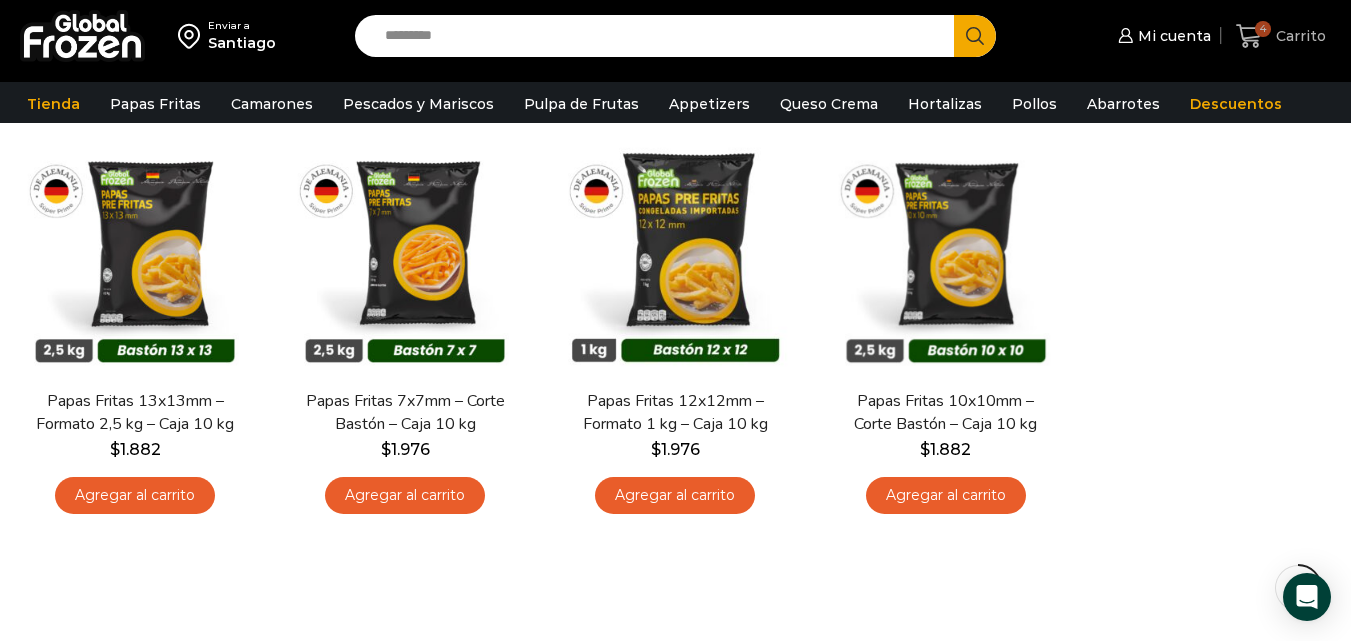 click on "4
Carrito" at bounding box center (1281, 36) 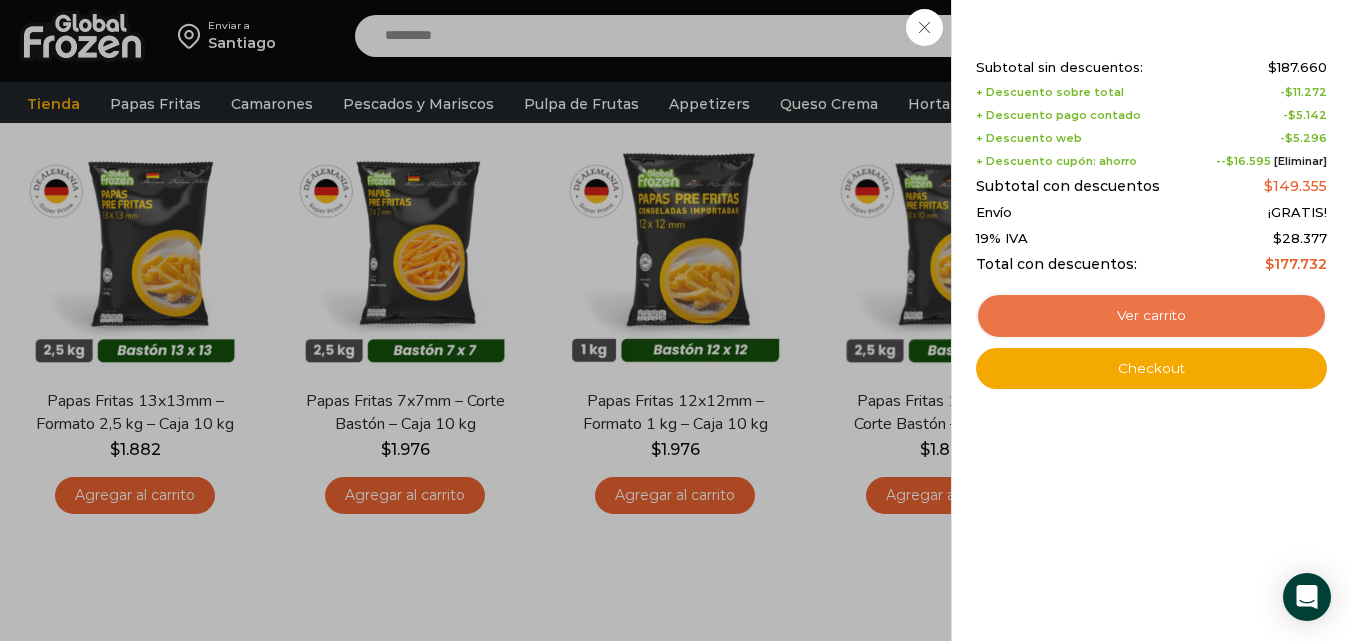 click on "Ver carrito" at bounding box center [1151, 316] 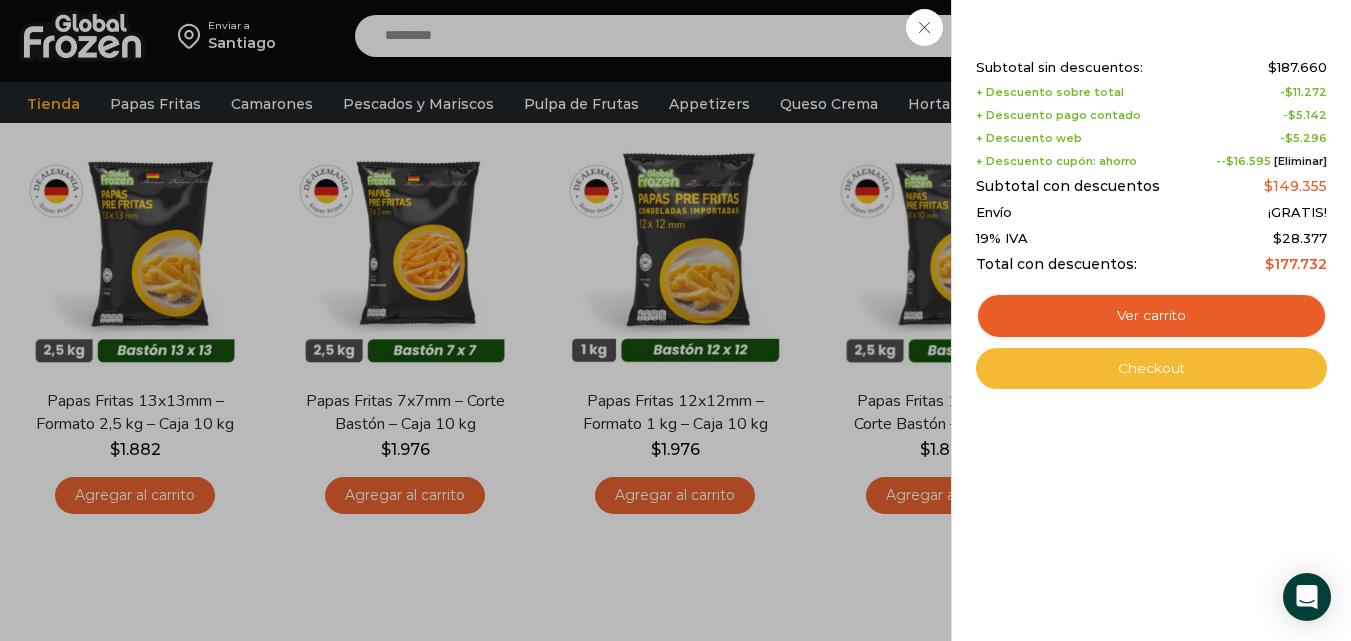 click on "Checkout" at bounding box center (1151, 369) 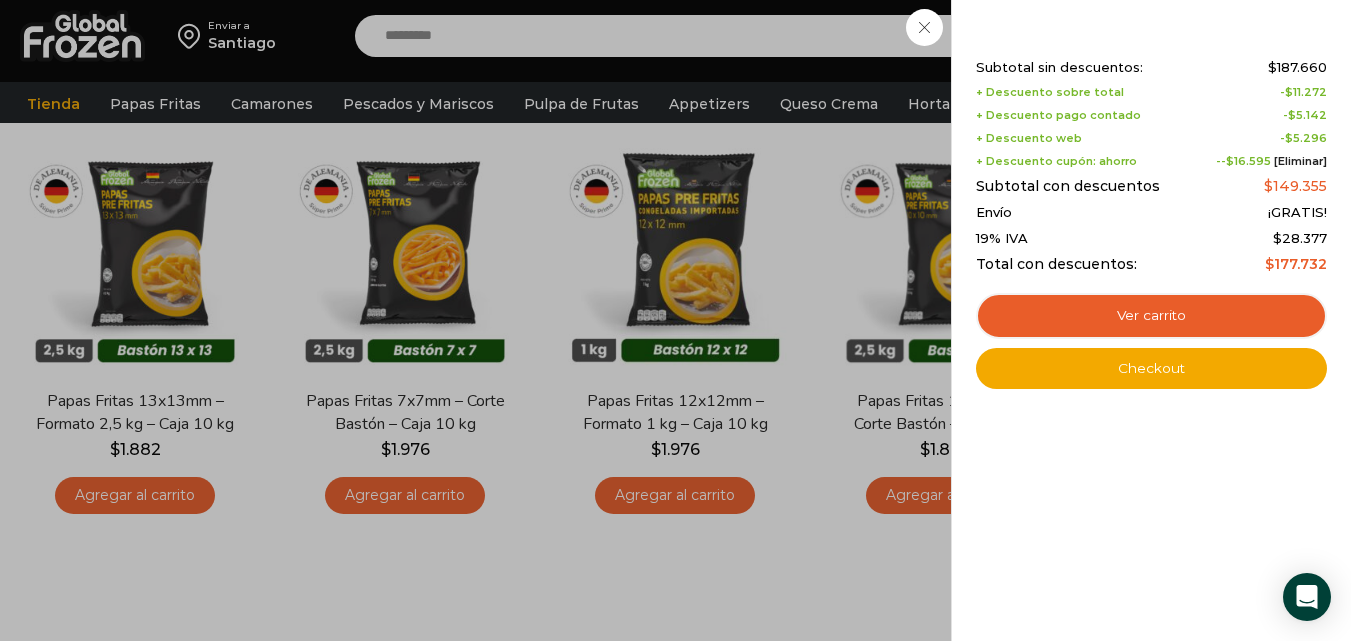 click on "4
Carrito
4
4
Shopping Cart
Shopping cart                     (4)
Subtotal sin descuentos: $ 187.660
+ Descuento sobre total - $ 11.272
+ Descuento pago contado - $ 5.142
- $" at bounding box center (1281, 36) 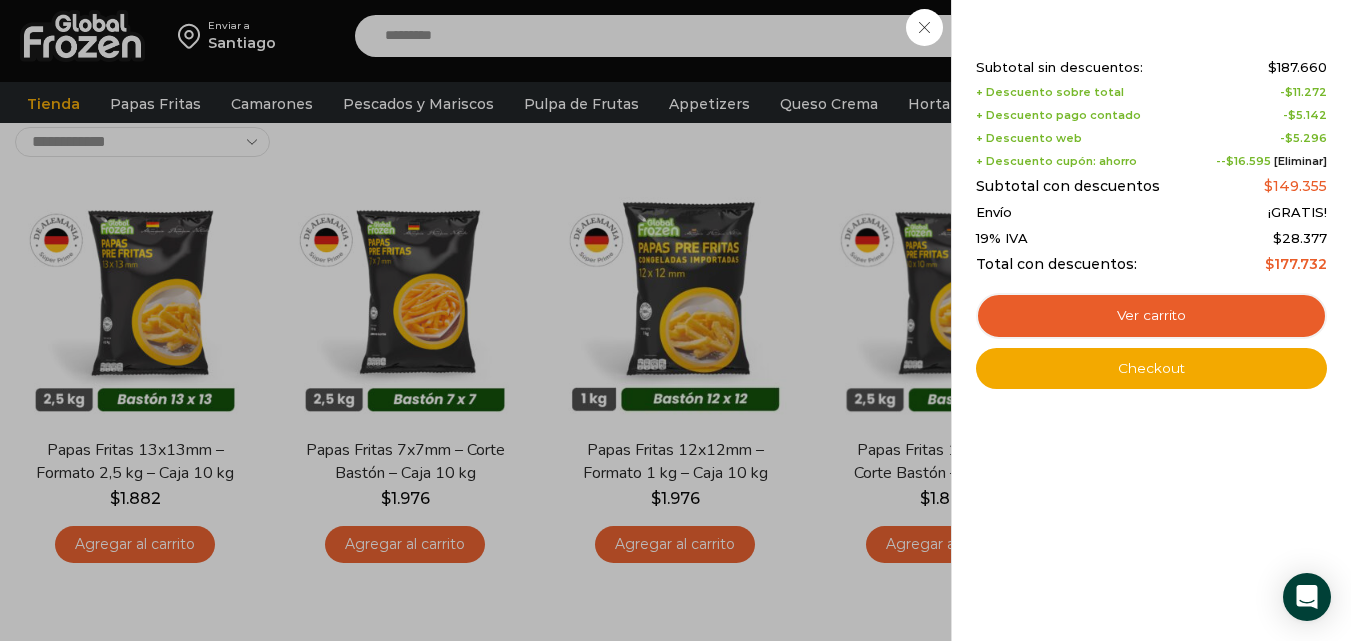 scroll, scrollTop: 112, scrollLeft: 0, axis: vertical 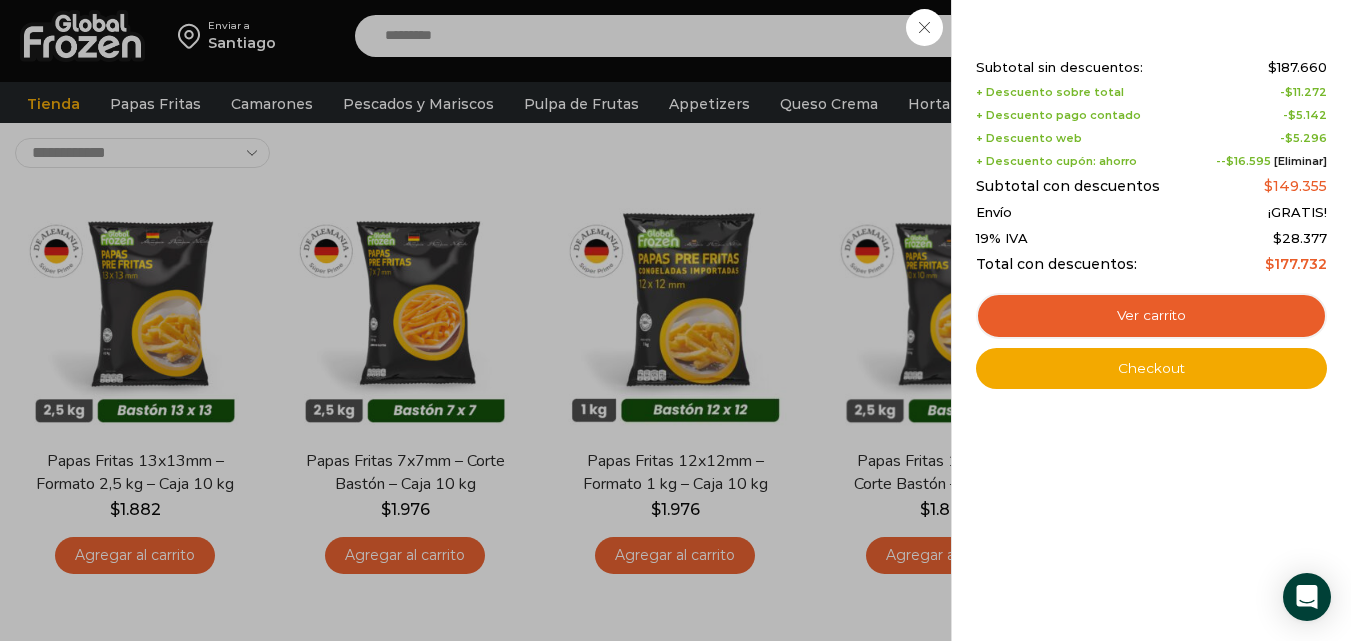 click on "Shopping cart                     (4)
Subtotal sin descuentos: $ 187.660
+ Descuento sobre total - $ 11.272
+ Descuento pago contado - $ 5.142
+ Descuento web - $ 5.296
+ Descuento cupón: ahorro -- $ 16.595   [Eliminar]
Subtotal con descuentos $ 149.355
Envío ¡GRATIS!
19% IVA $ 28.377
Total con descuentos: $ 177.732" at bounding box center (1151, 176) 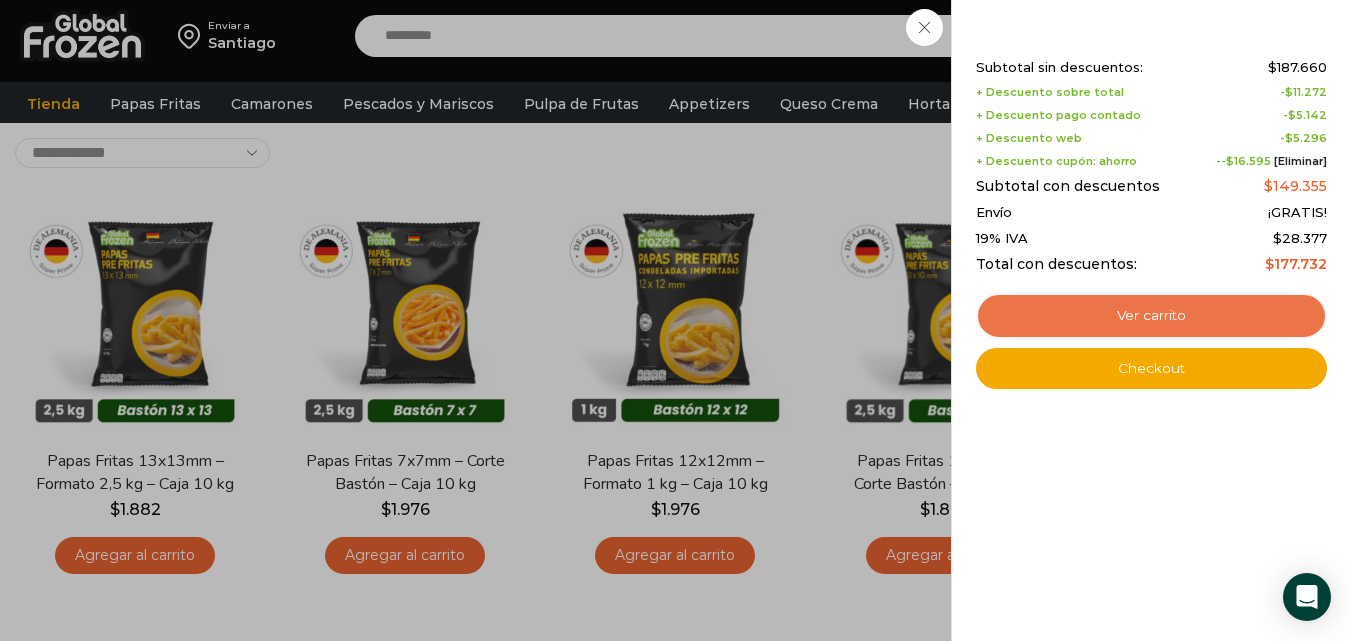 click on "Ver carrito" at bounding box center [1151, 316] 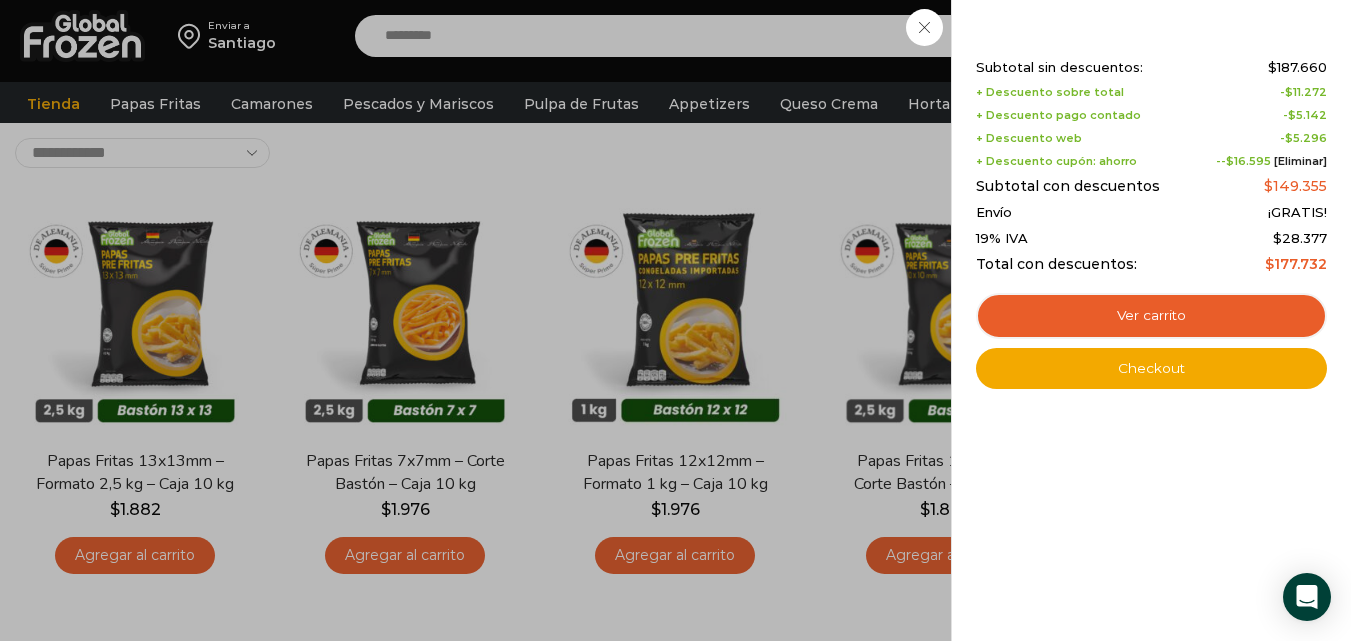 click on "4
Carrito
4
4
Shopping Cart
Shopping cart                     (4)
Subtotal sin descuentos: $ 187.660
+ Descuento sobre total - $ 11.272
+ Descuento pago contado - $ 5.142
- $" at bounding box center (1281, 36) 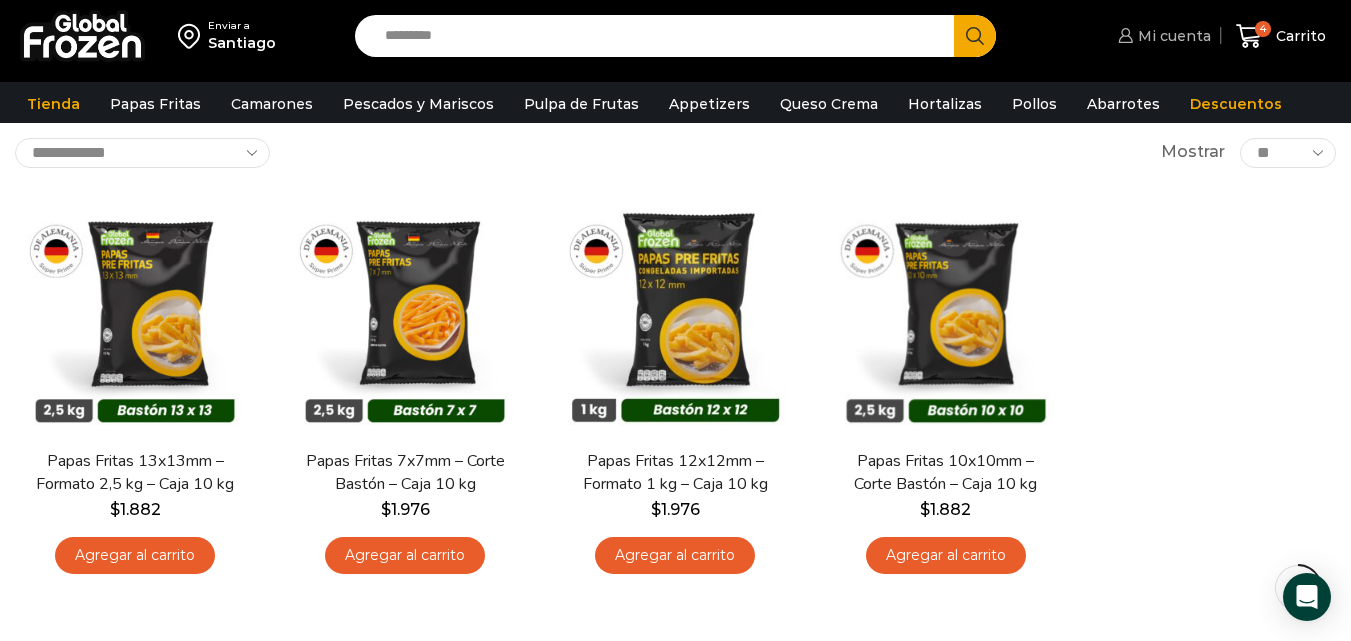click on "Mi cuenta" at bounding box center (1172, 36) 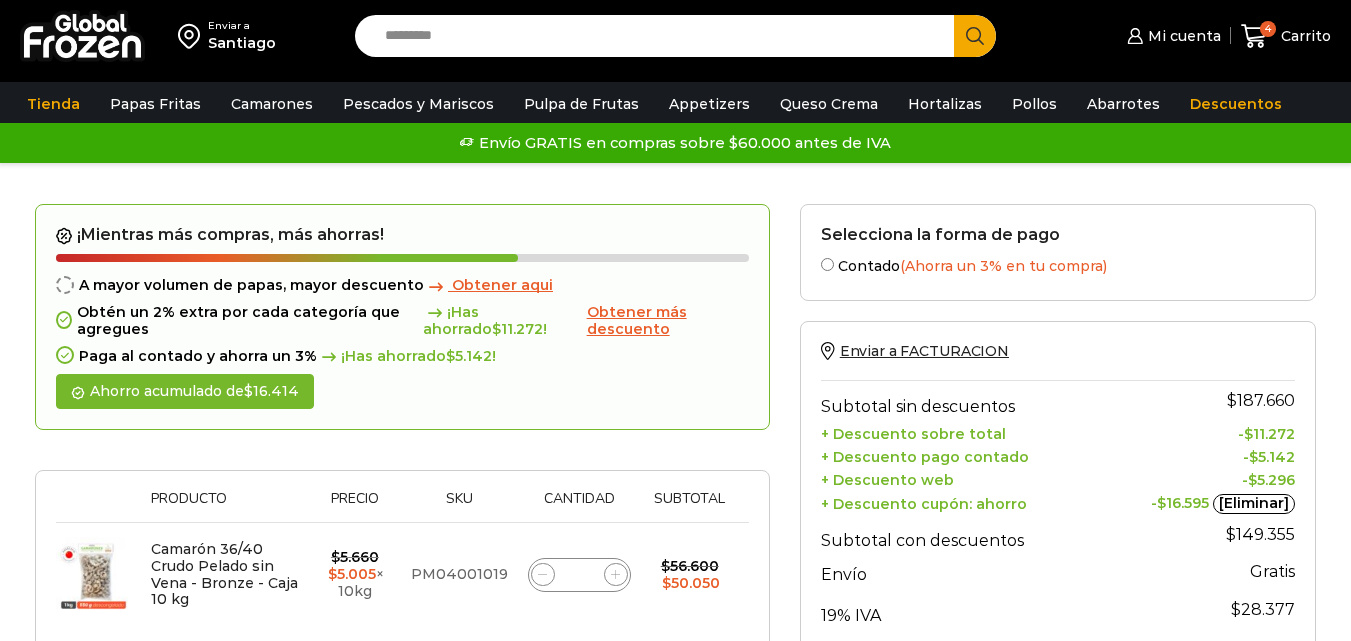 click on "Envío GRATIS en compras sobre $60.000 antes de IVA
Envío GRATIS en compras sobre $60.000 antes de IVA
Envío GRATIS en compras sobre $60.000 antes de IVA" at bounding box center [675, 143] 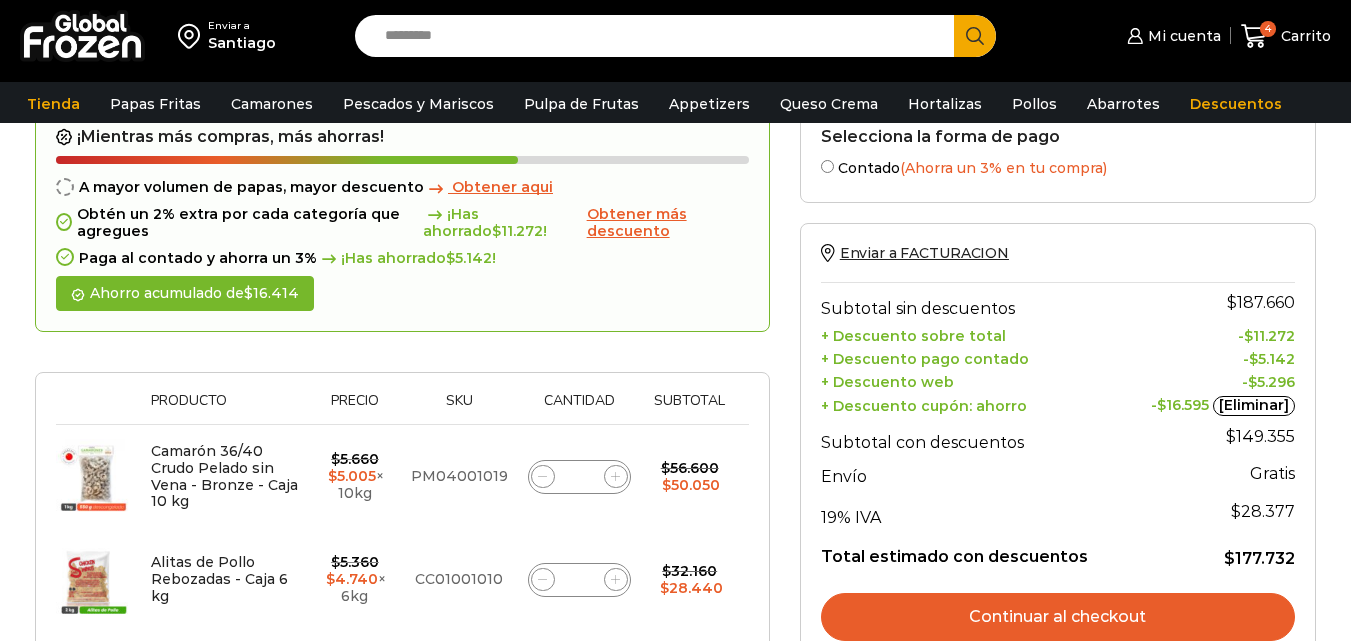 scroll, scrollTop: 121, scrollLeft: 0, axis: vertical 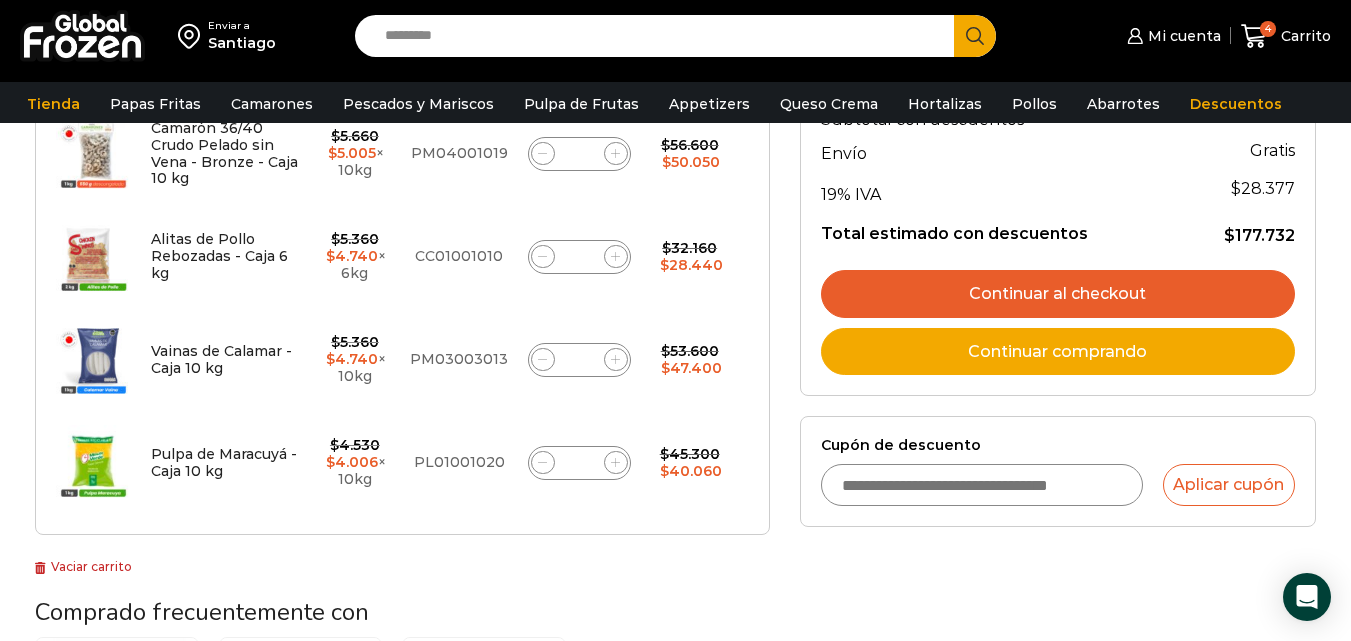 click on "Cupón de descuento" at bounding box center (982, 485) 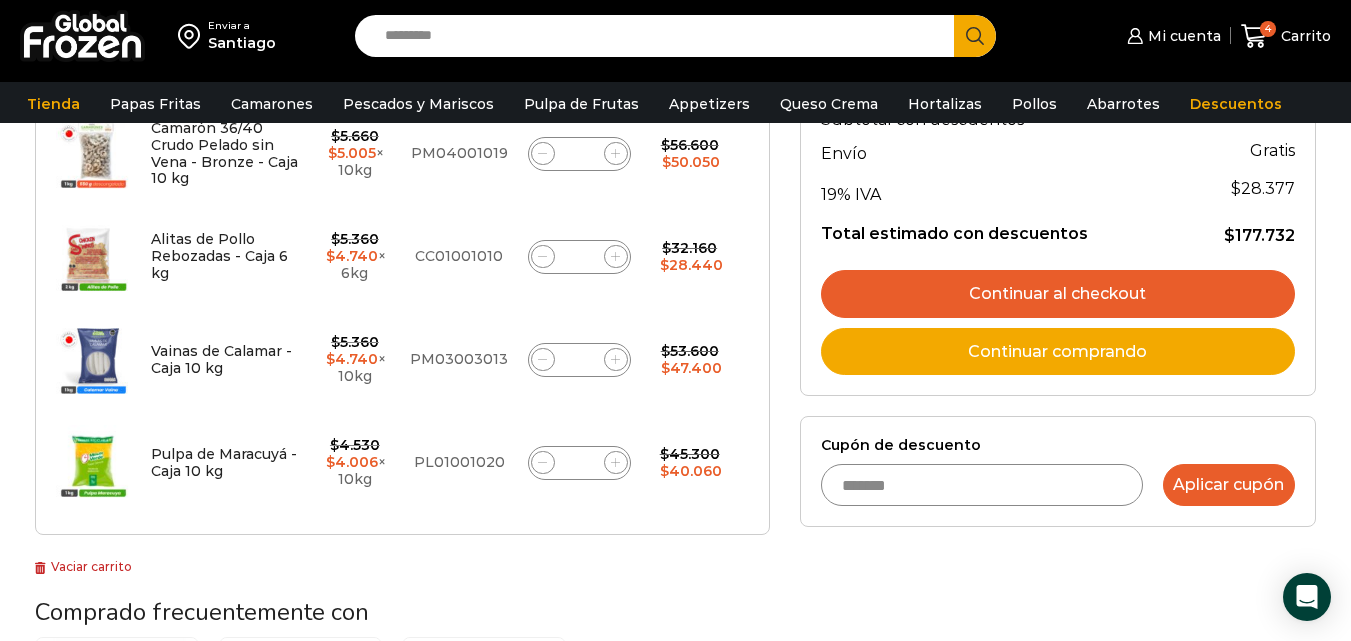 type on "*******" 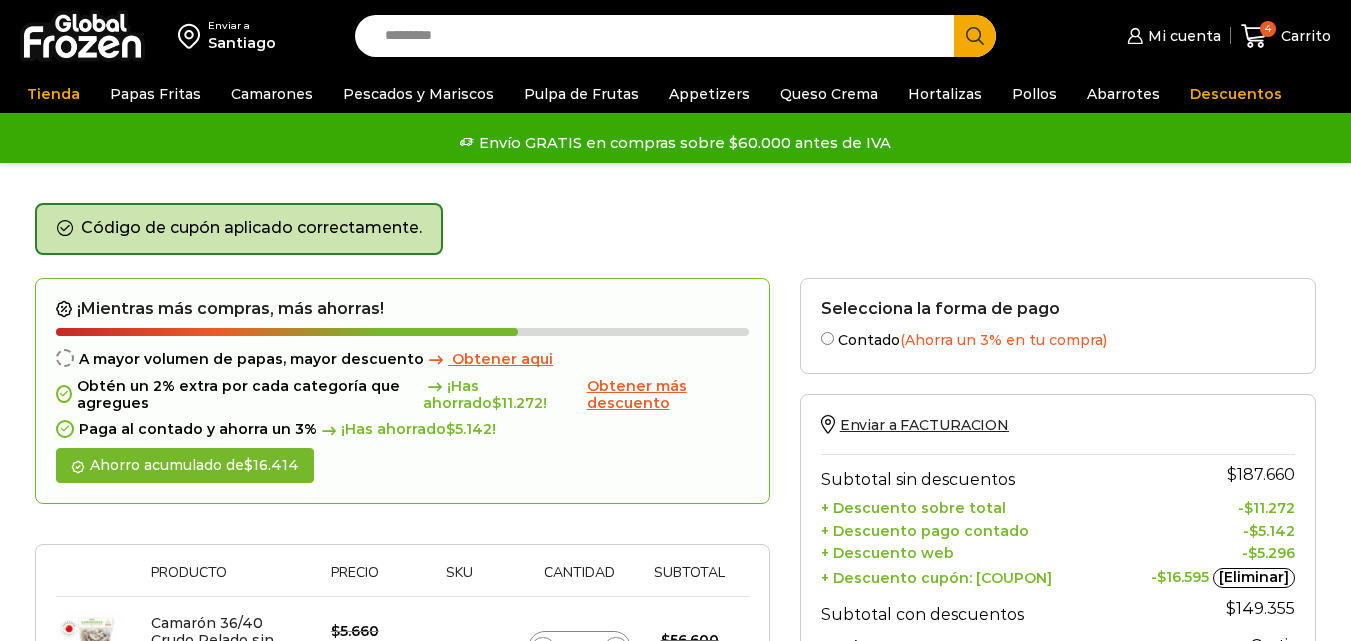 scroll, scrollTop: 0, scrollLeft: 0, axis: both 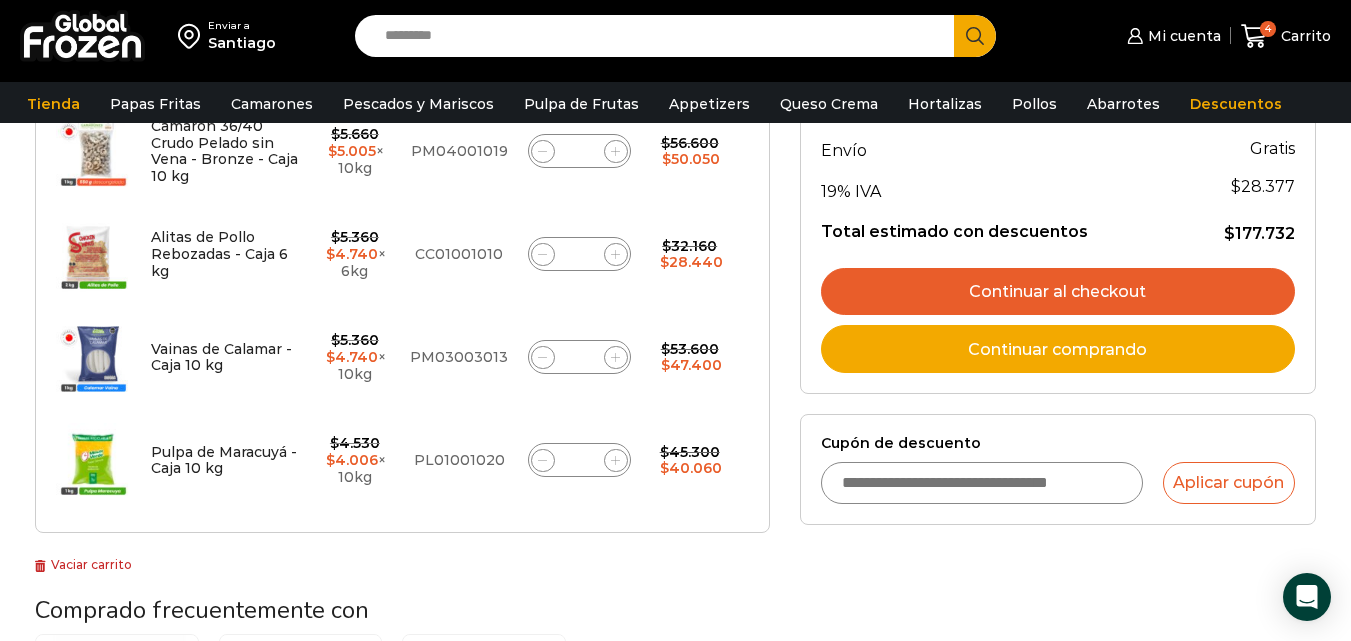 click on "Continuar al checkout" at bounding box center [1058, 292] 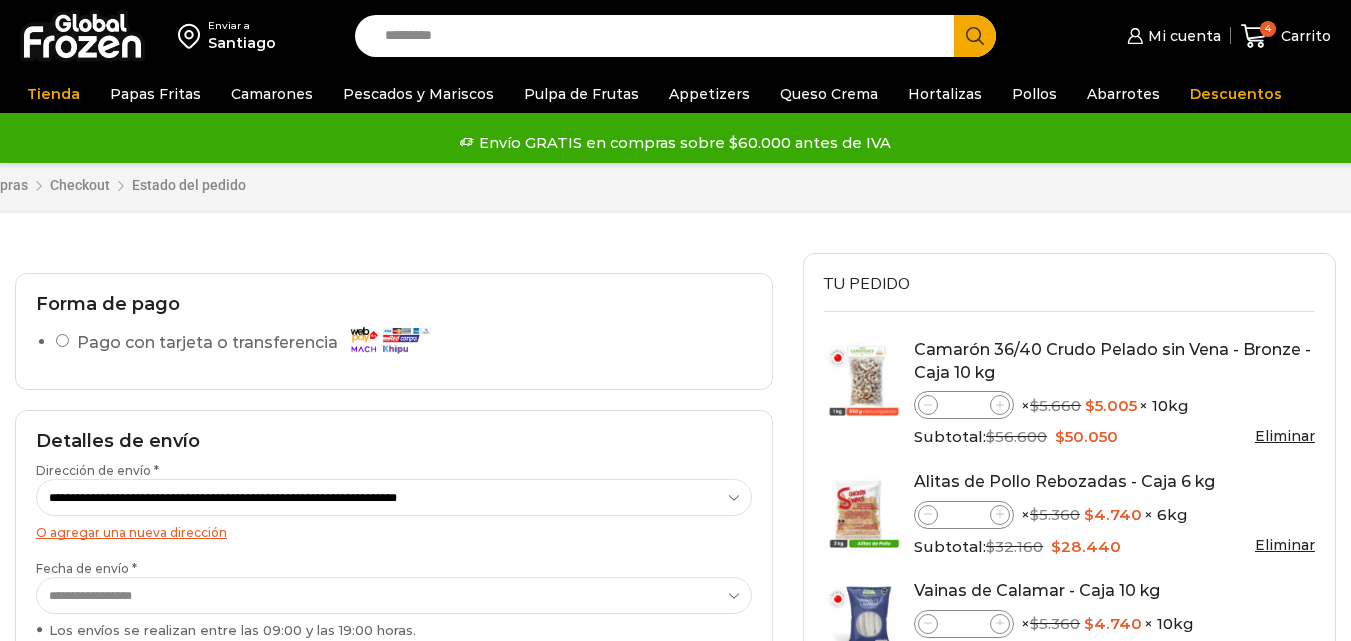 scroll, scrollTop: 0, scrollLeft: 0, axis: both 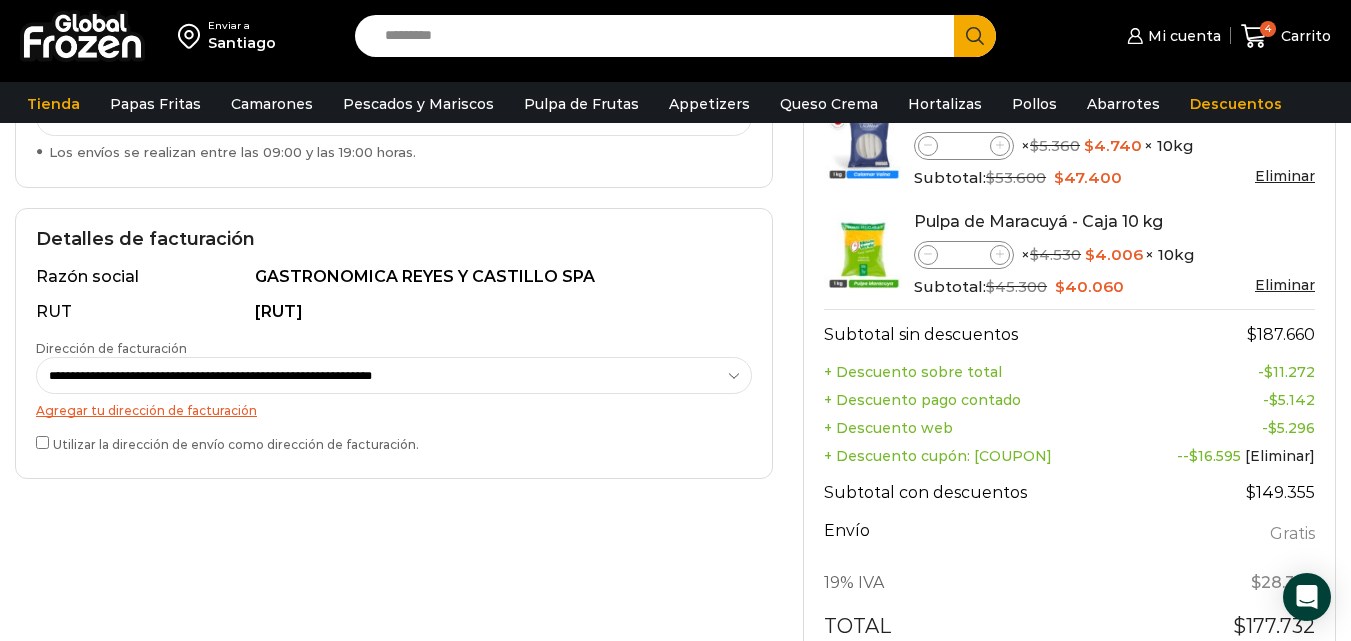 click on "**********" at bounding box center (394, 343) 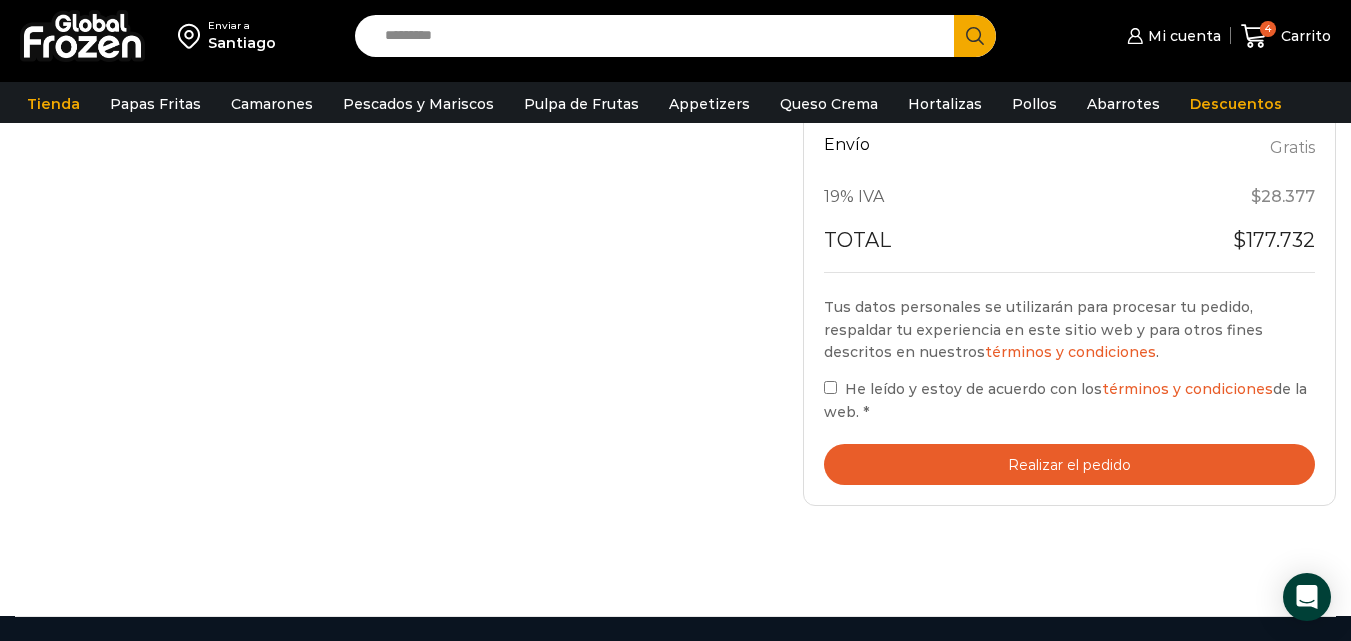scroll, scrollTop: 924, scrollLeft: 0, axis: vertical 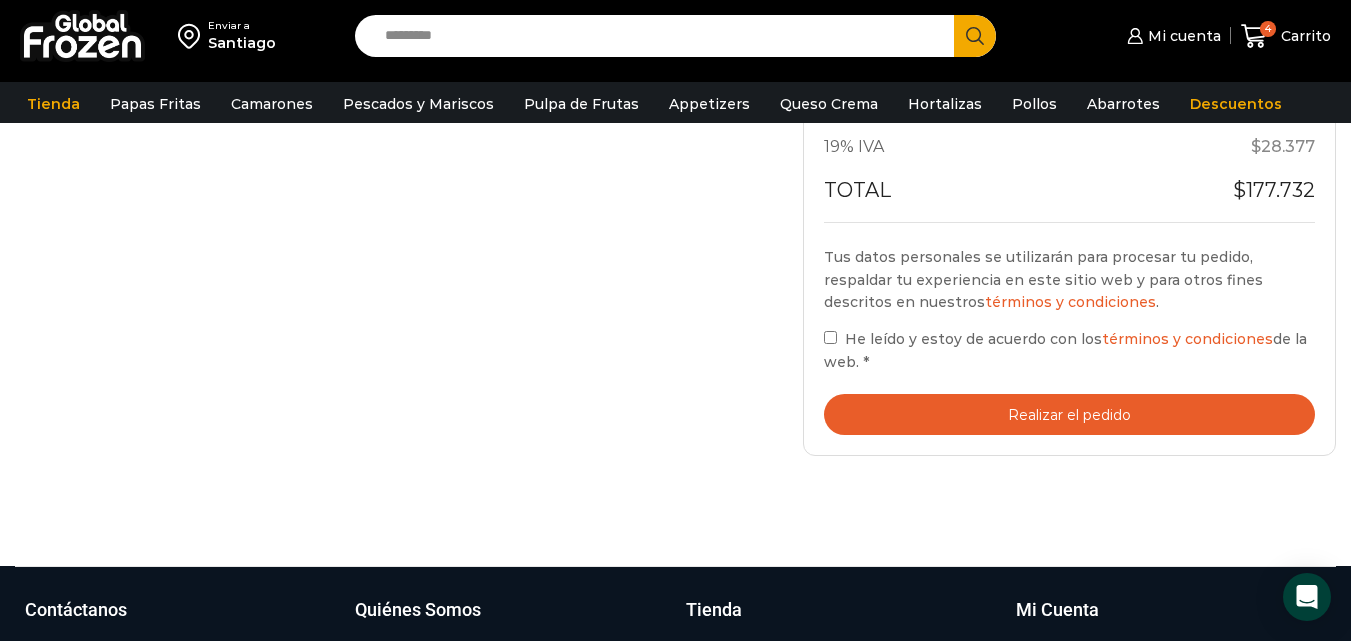 click on "Realizar el pedido" at bounding box center [1069, 414] 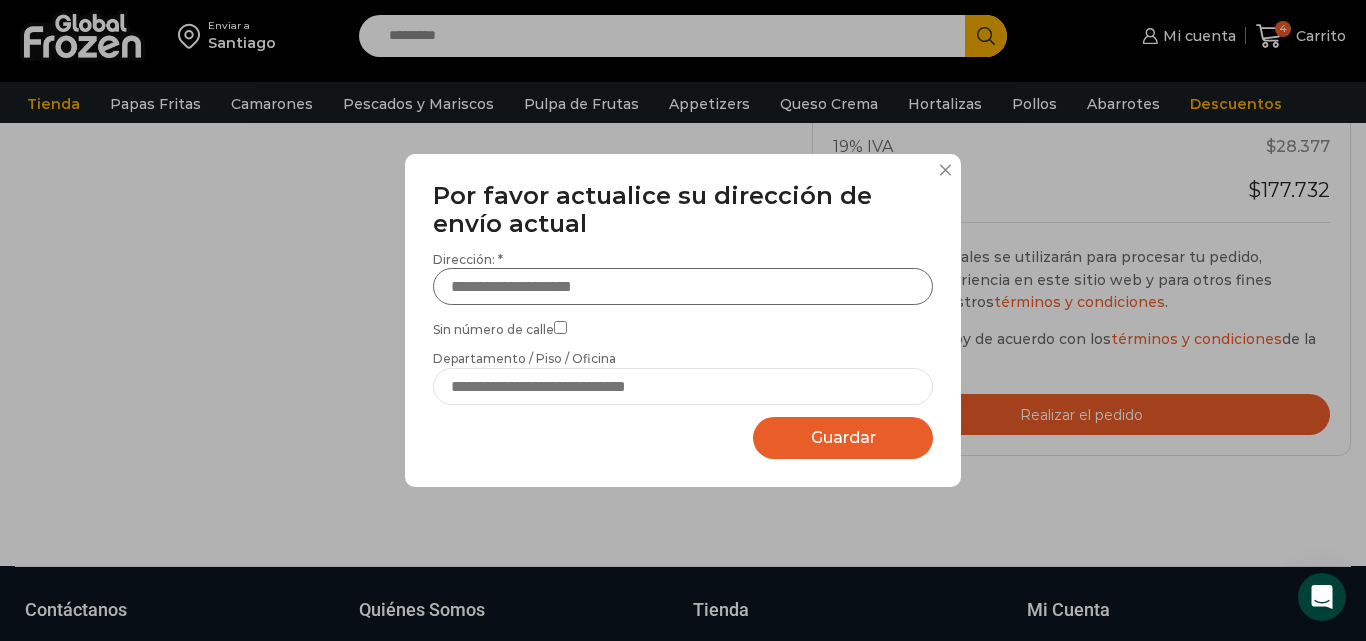 click on "Dirección: *" at bounding box center [683, 286] 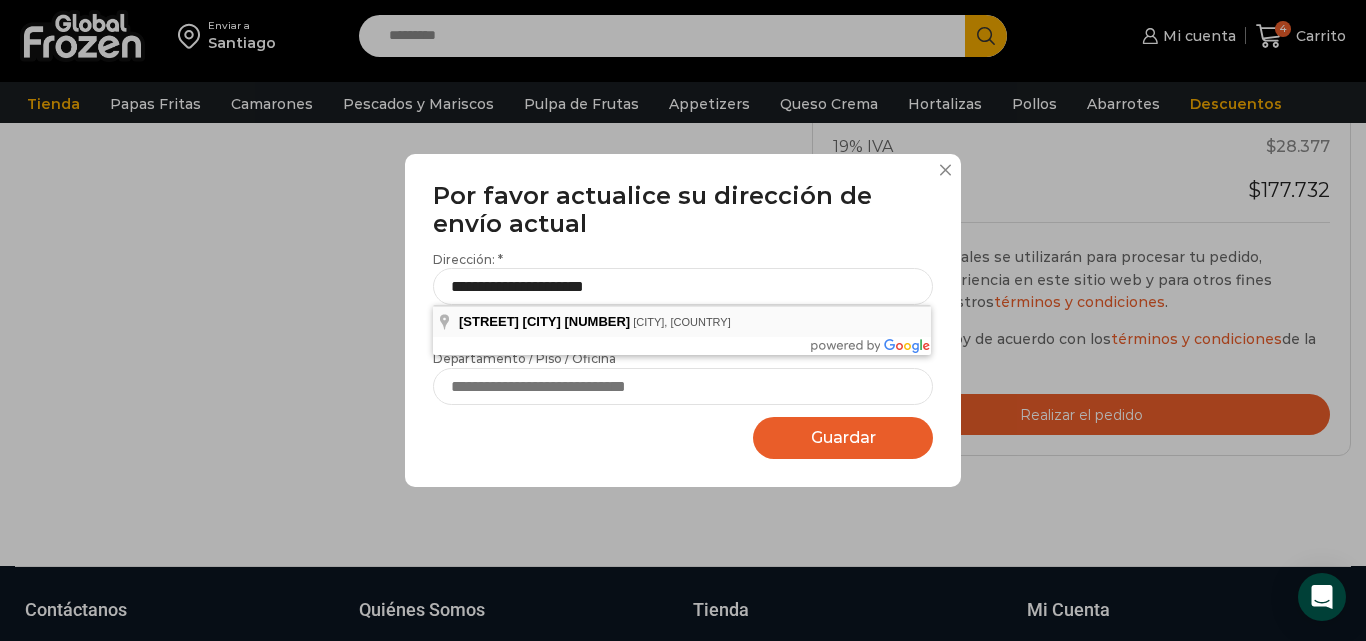 type on "**********" 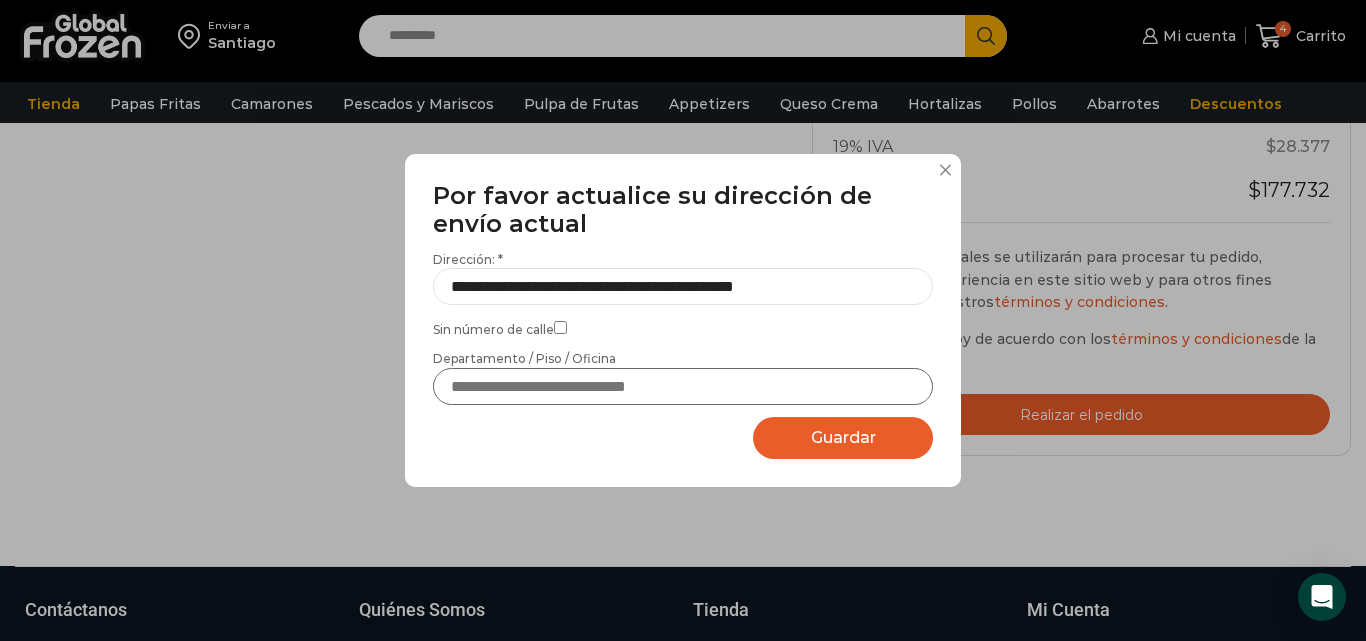 click on "Departamento / Piso / Oficina" at bounding box center [683, 386] 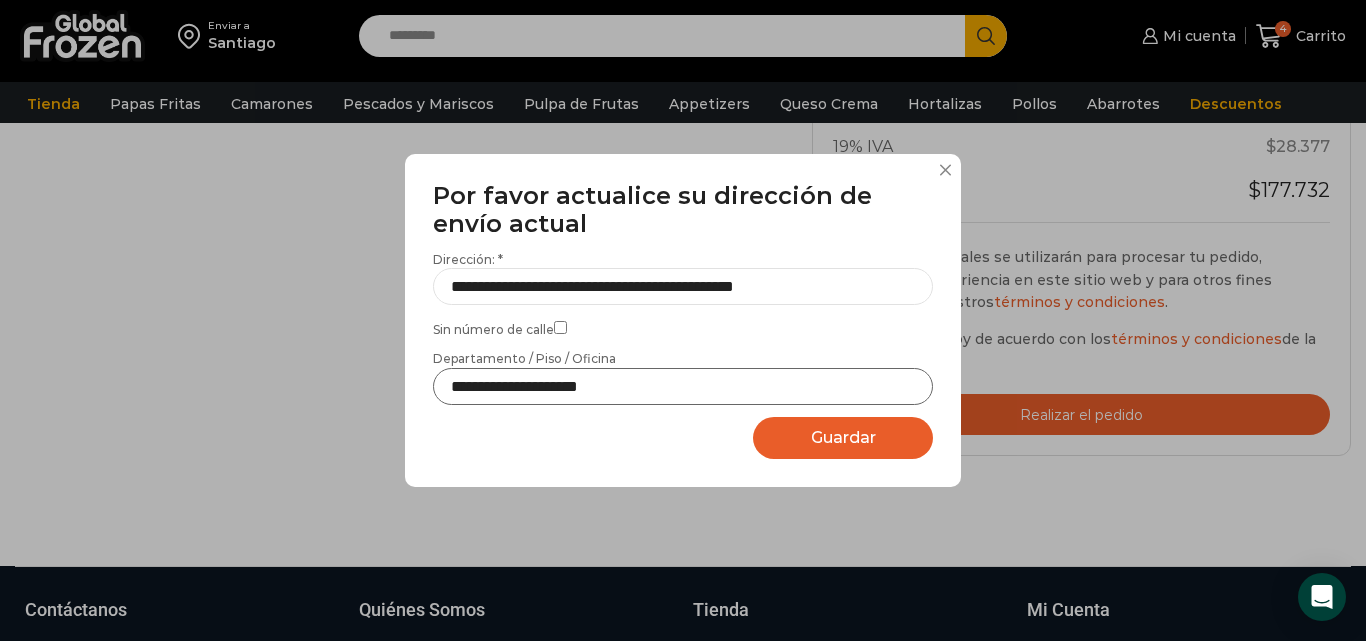 type on "**********" 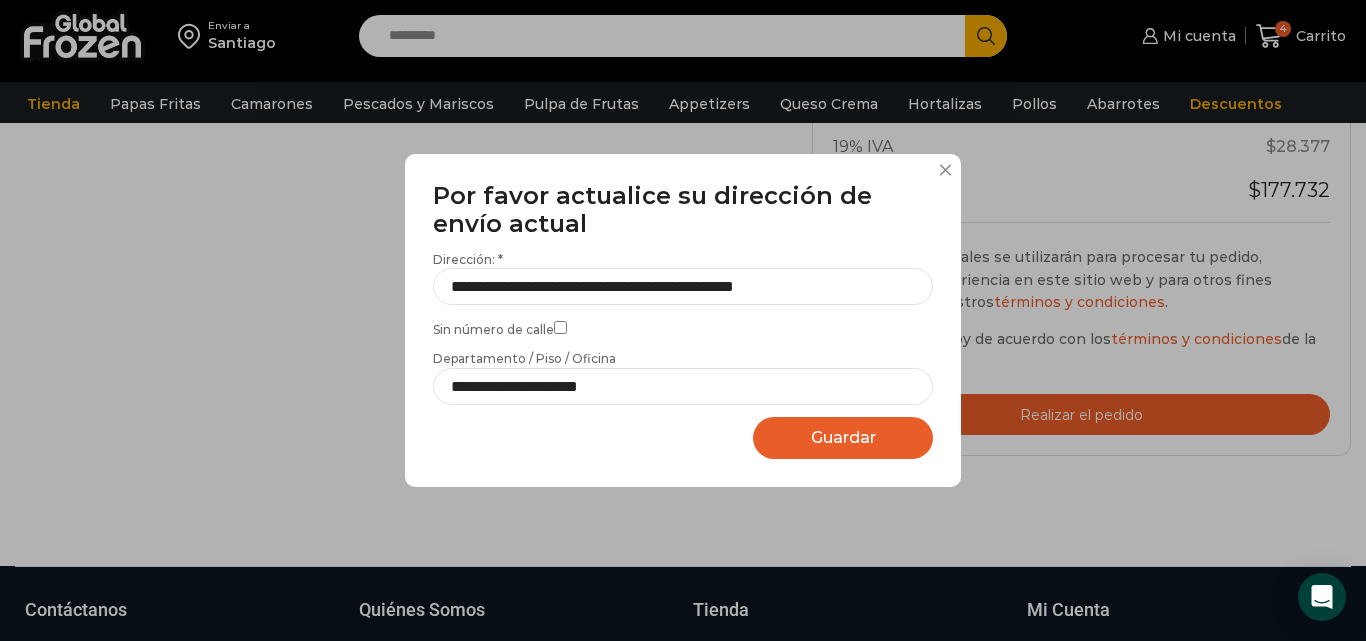 click on "Guardar" at bounding box center (843, 437) 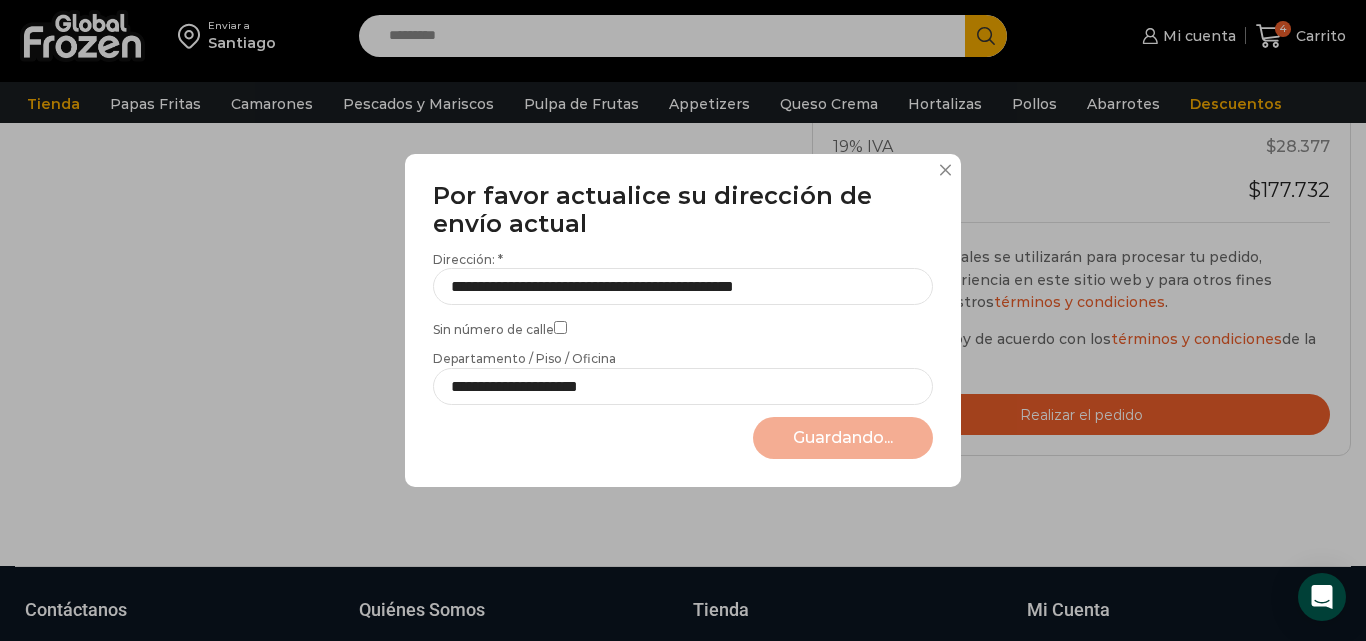 select on "*******" 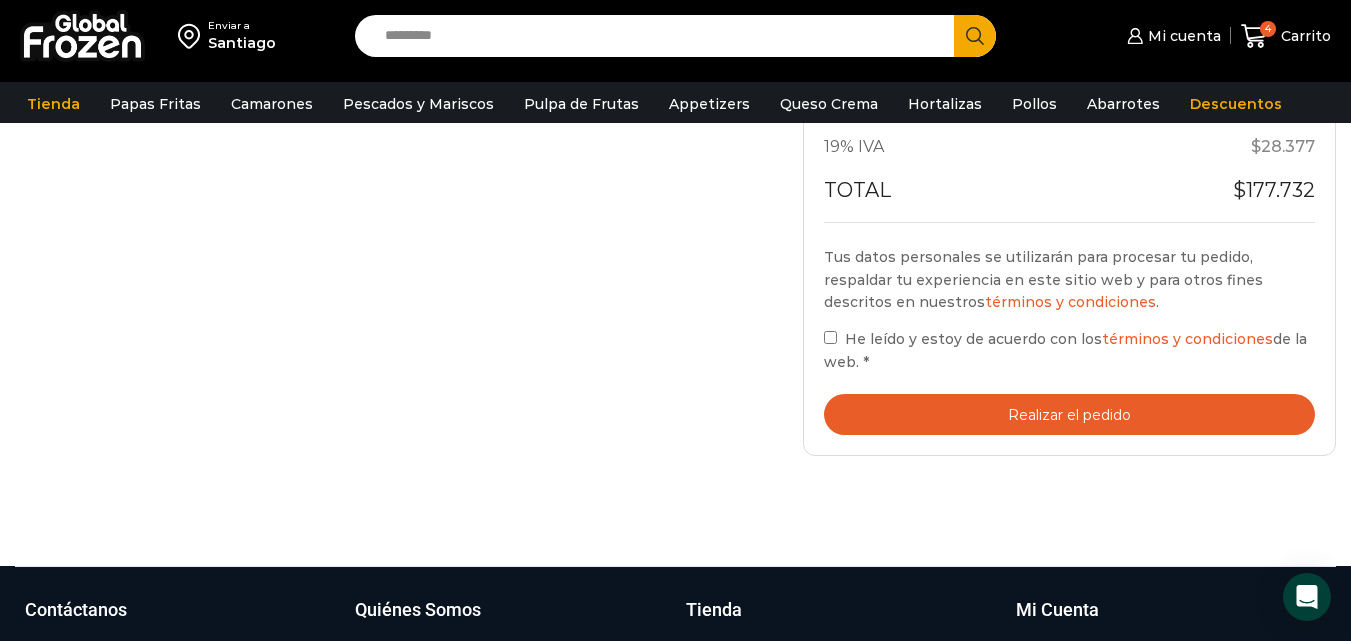 click on "Realizar el pedido" at bounding box center (1069, 414) 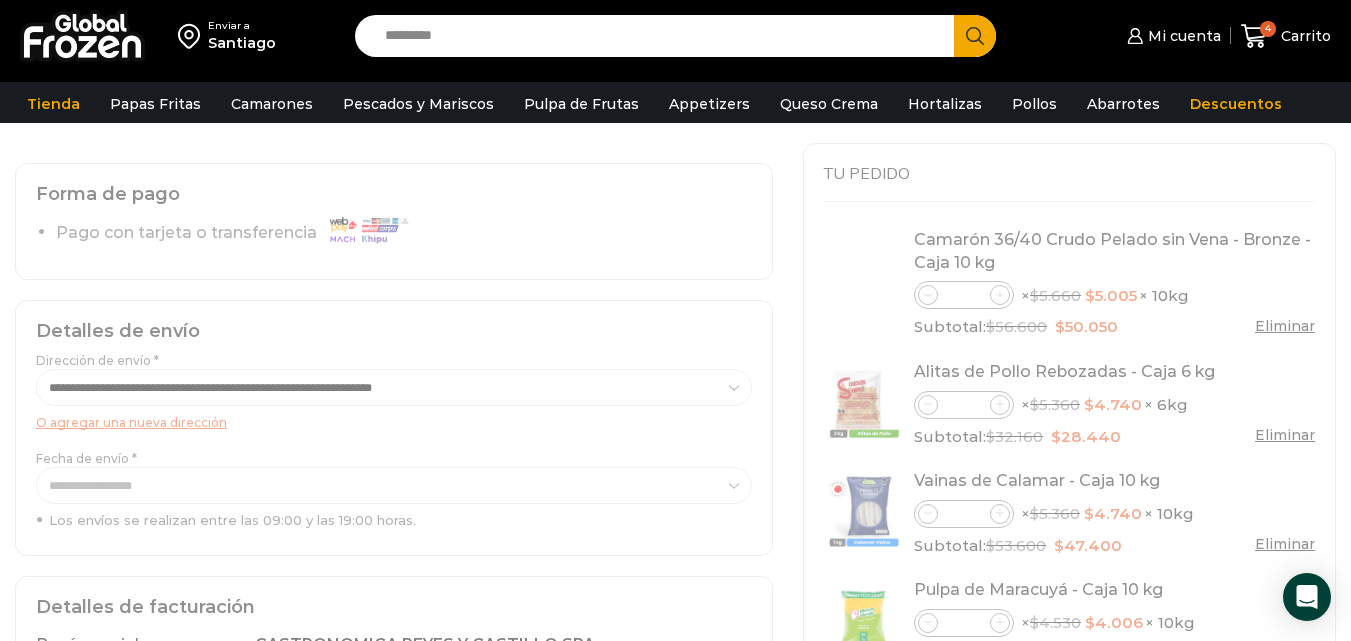 scroll, scrollTop: 41, scrollLeft: 0, axis: vertical 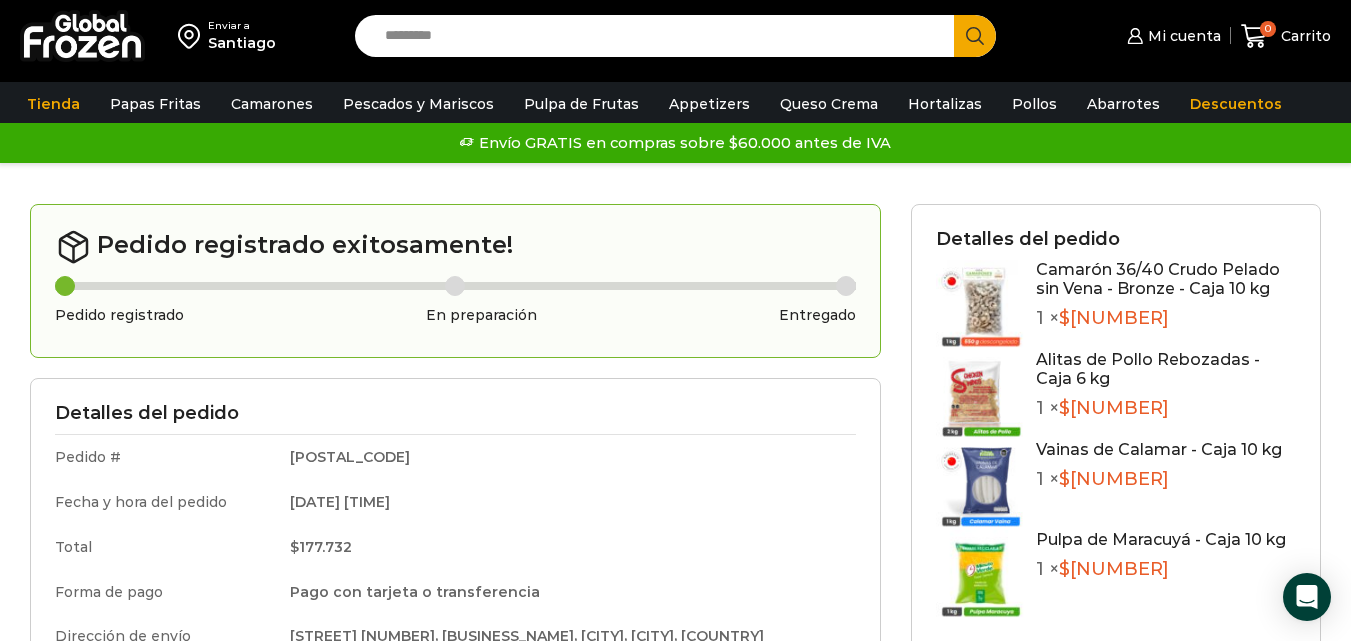 click on "WordPress WooCommerce Themes
Enviar a
[CITY]
Search input
Search
Mi cuenta" at bounding box center [675, 768] 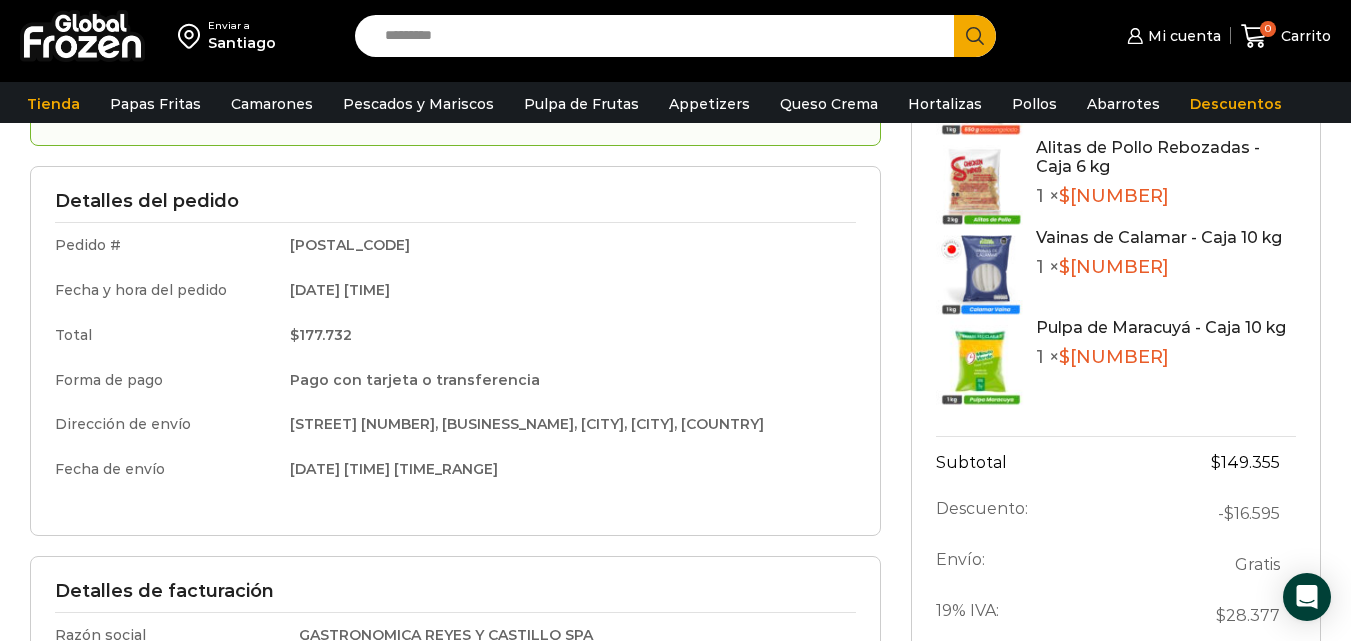 scroll, scrollTop: 243, scrollLeft: 0, axis: vertical 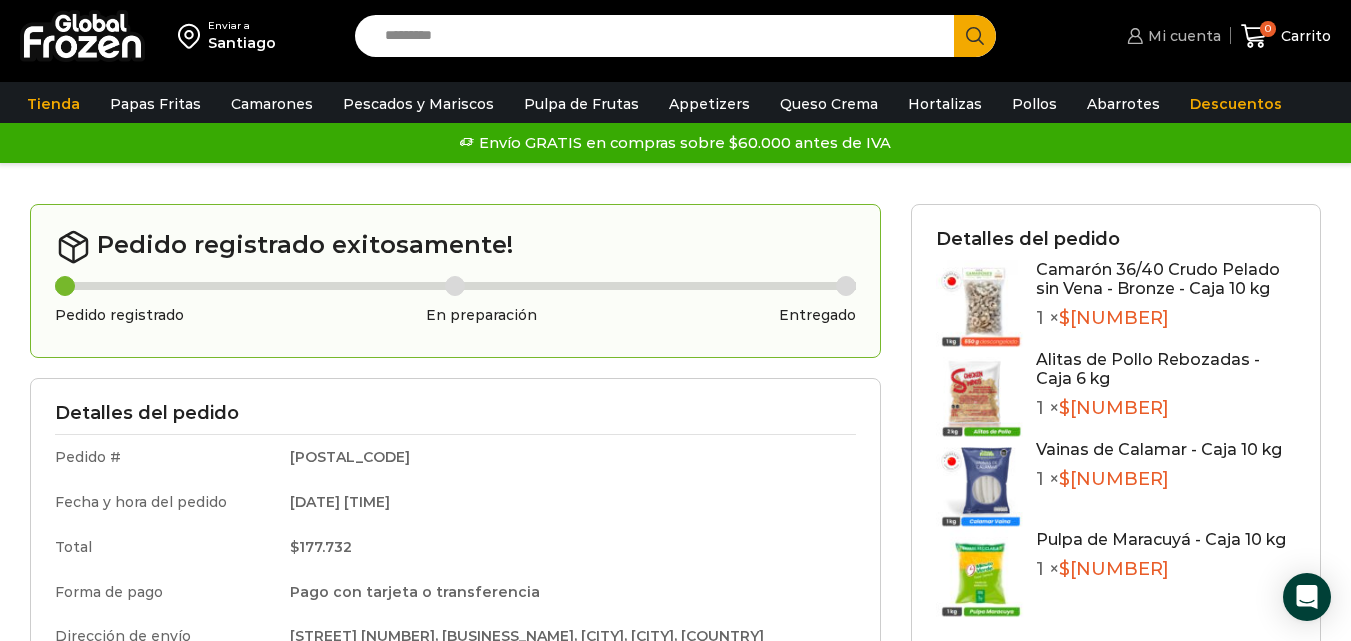 click on "Mi cuenta" at bounding box center (1182, 36) 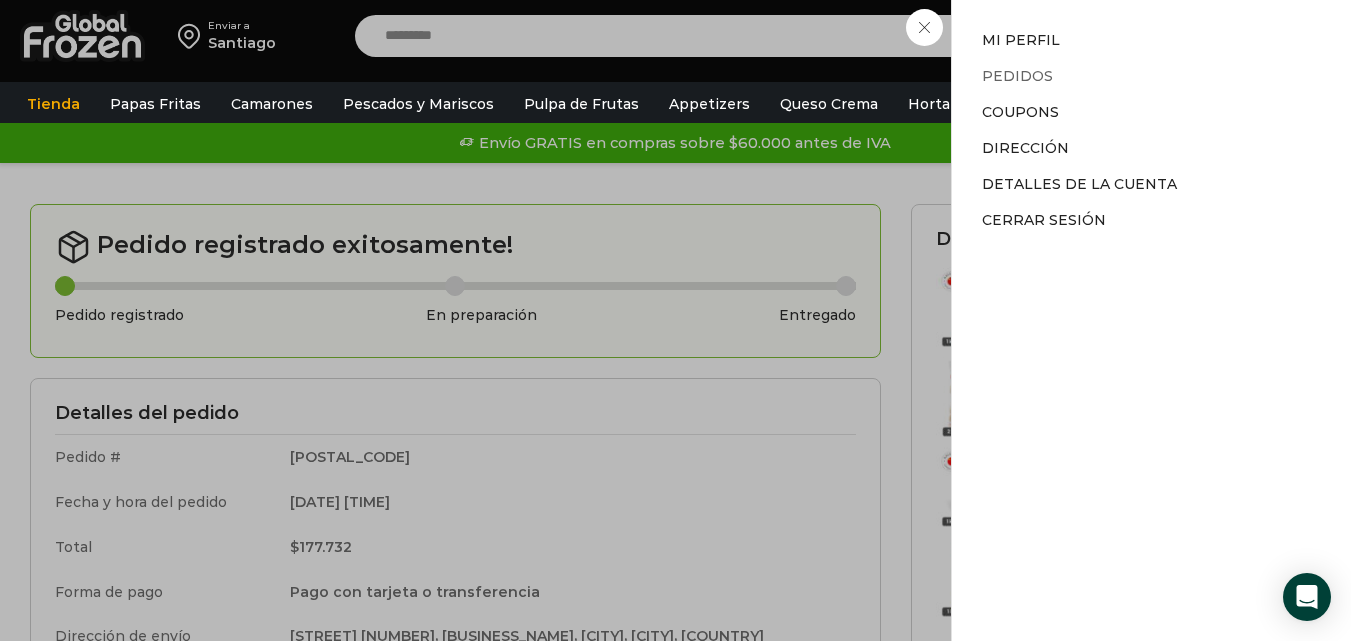 click on "Pedidos" at bounding box center (1017, 76) 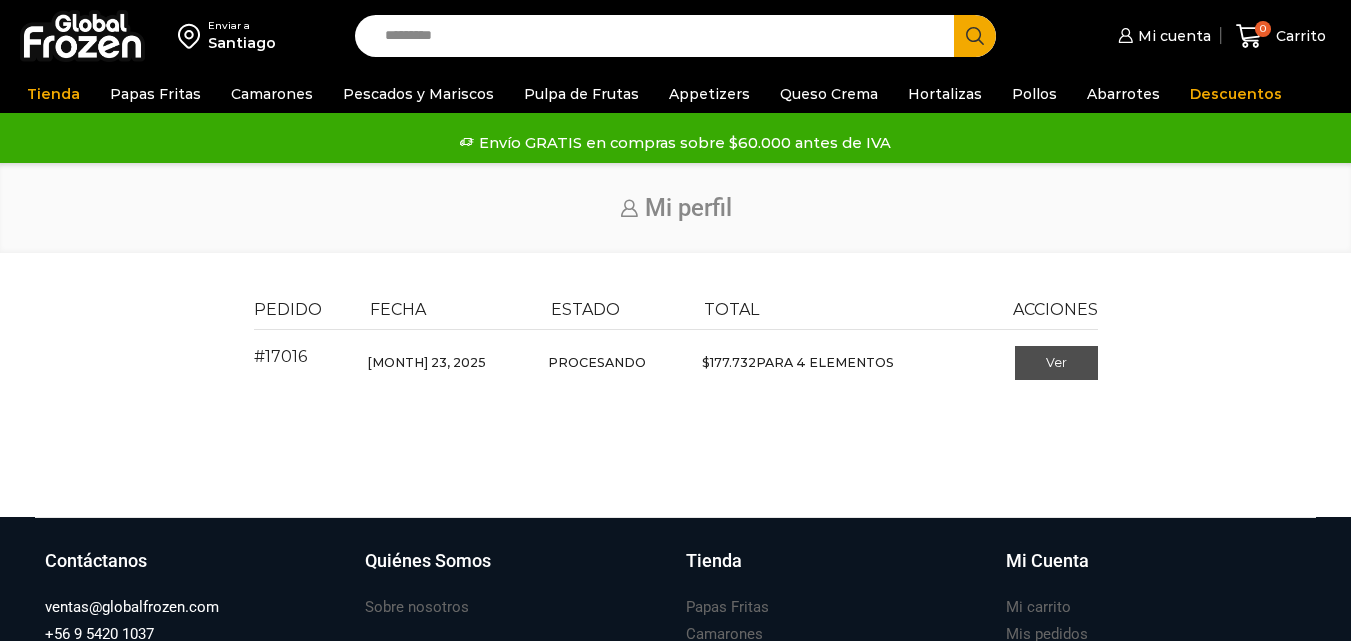 scroll, scrollTop: 0, scrollLeft: 0, axis: both 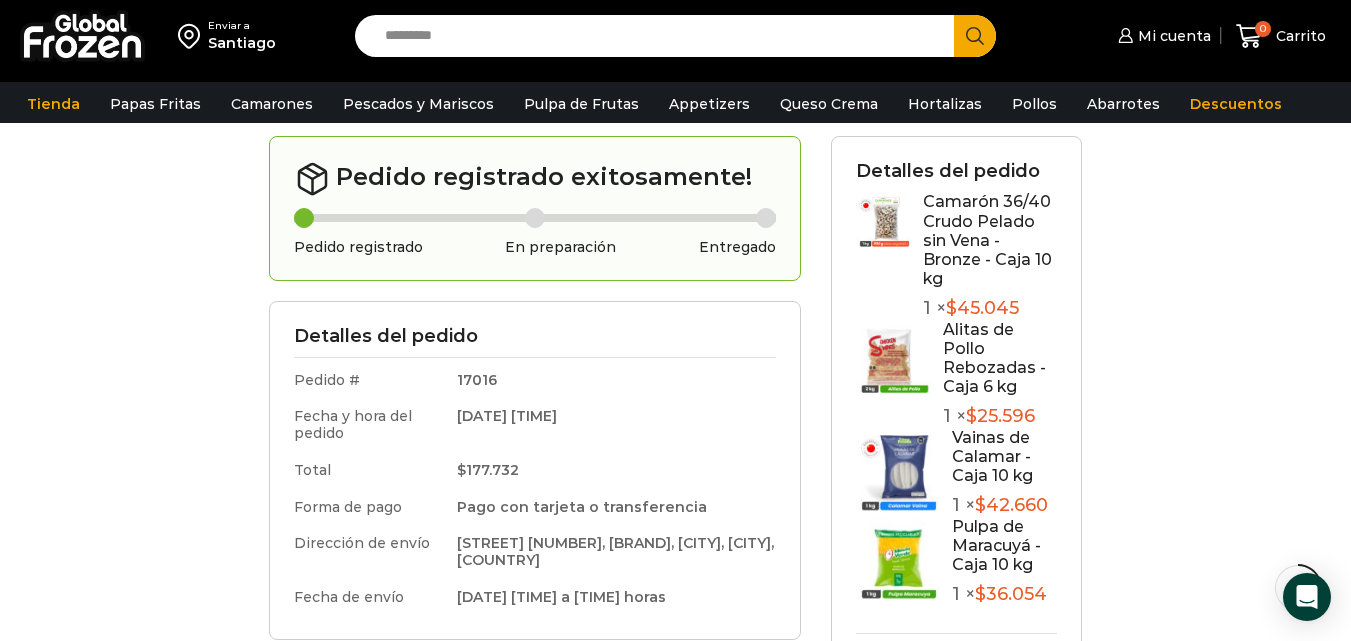 click on "El pedido # 17016  se realizó el  [MONTH] [DAY], [YEAR]  y está actualmente  Procesando .
Pedido registrado exitosamente!
Pedido registrado
En preparación
Entregado
Detalles del pedido
Pedido #
17016
Fecha y hora del pedido
[DATE] [TIME]
Total
$ 177.732
Forma de pago
Pago con tarjeta o transferencia
Dirección de envío
[STREET] [NUMBER], [BRAND], [CITY], [CITY], [COUNTRY]
Fecha de envío
[DATE] [TIME]
Detalles de facturación" at bounding box center [675, 508] 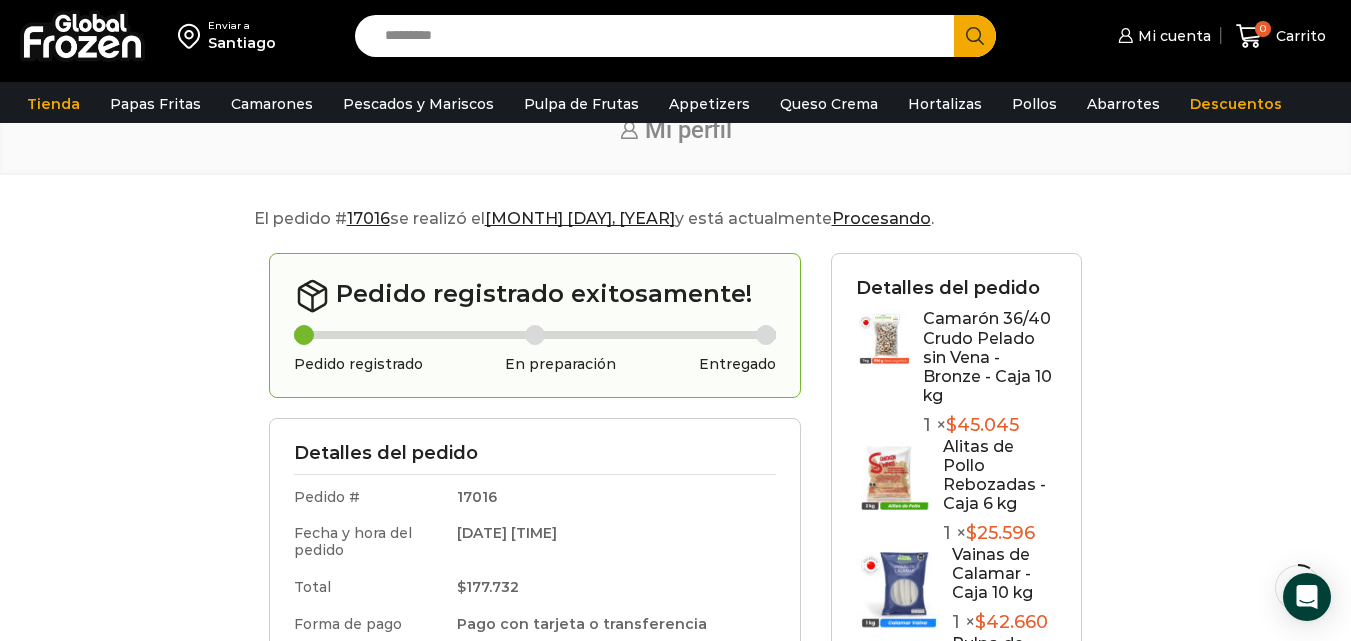 scroll, scrollTop: 107, scrollLeft: 0, axis: vertical 